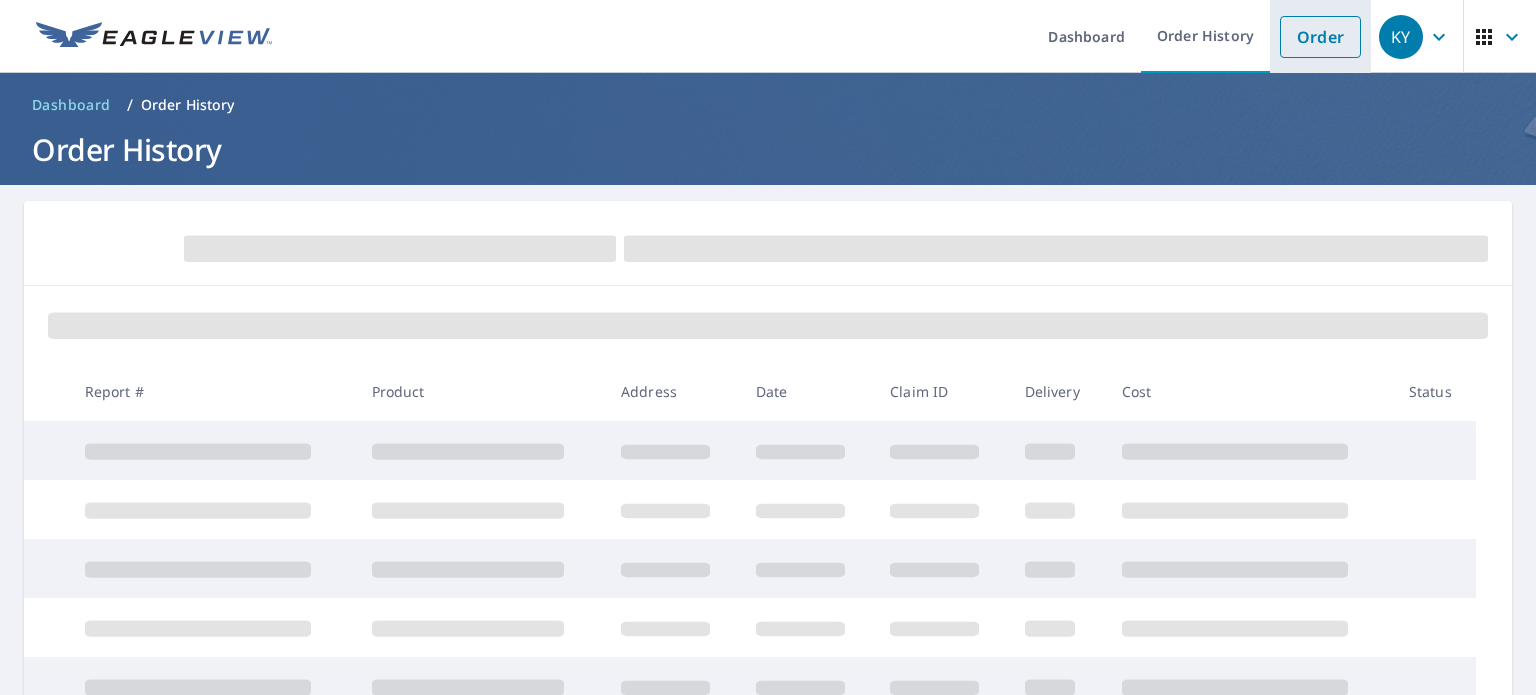 scroll, scrollTop: 0, scrollLeft: 0, axis: both 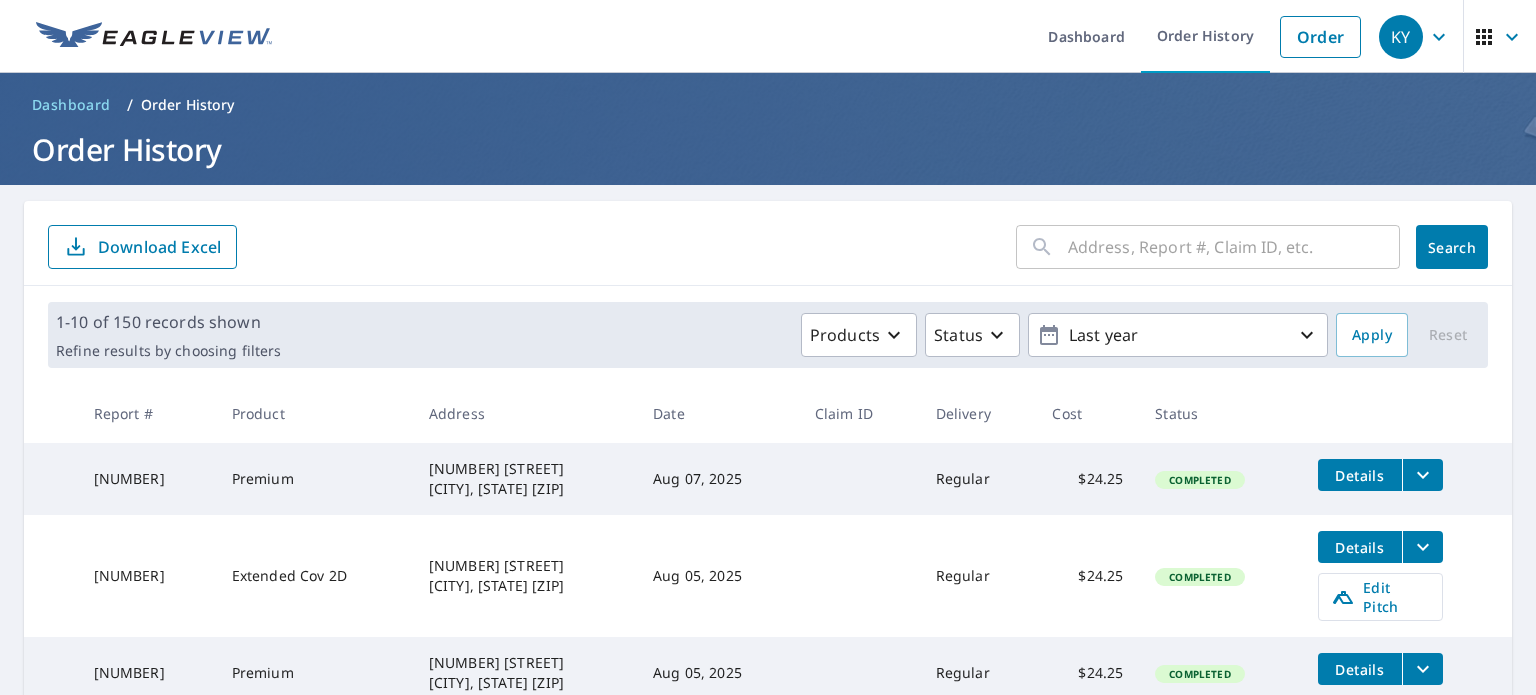 click on "​" at bounding box center (1208, 247) 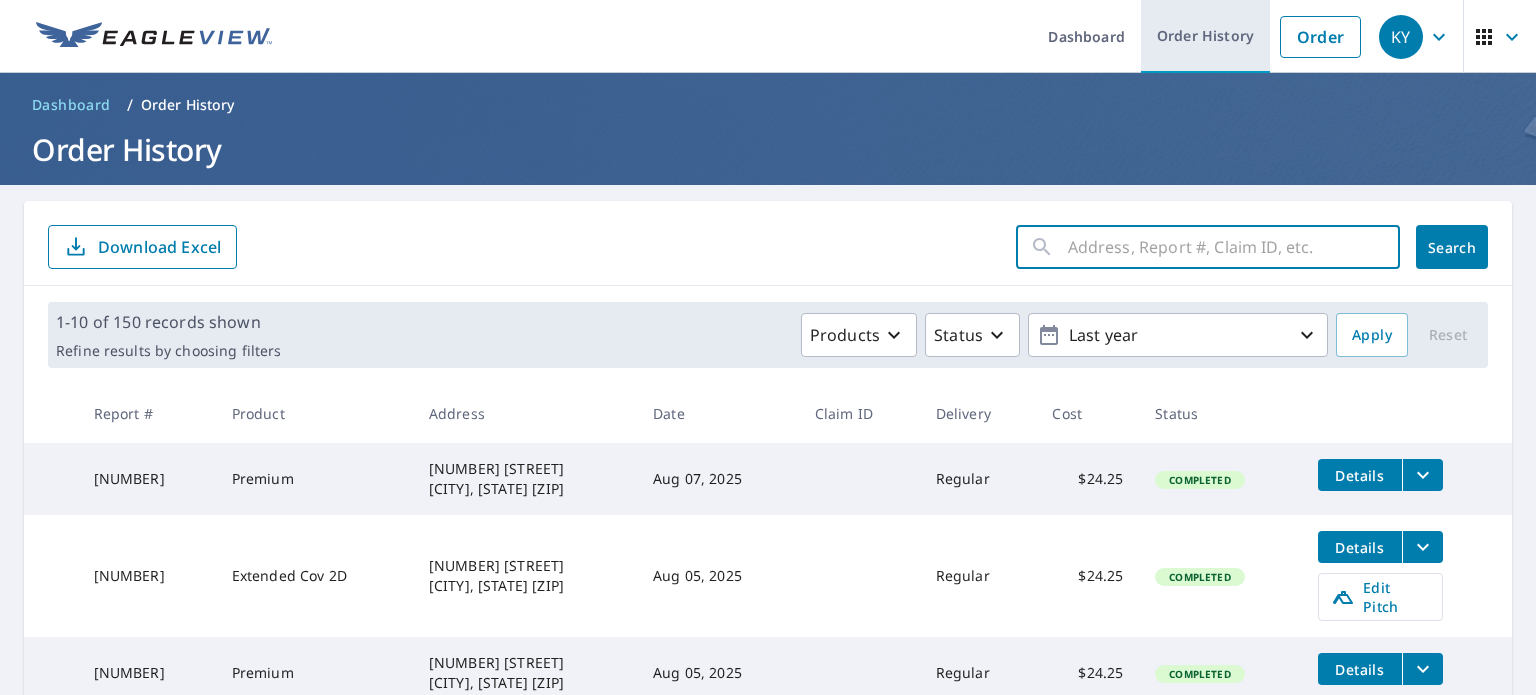 click on "Order History" at bounding box center [1205, 36] 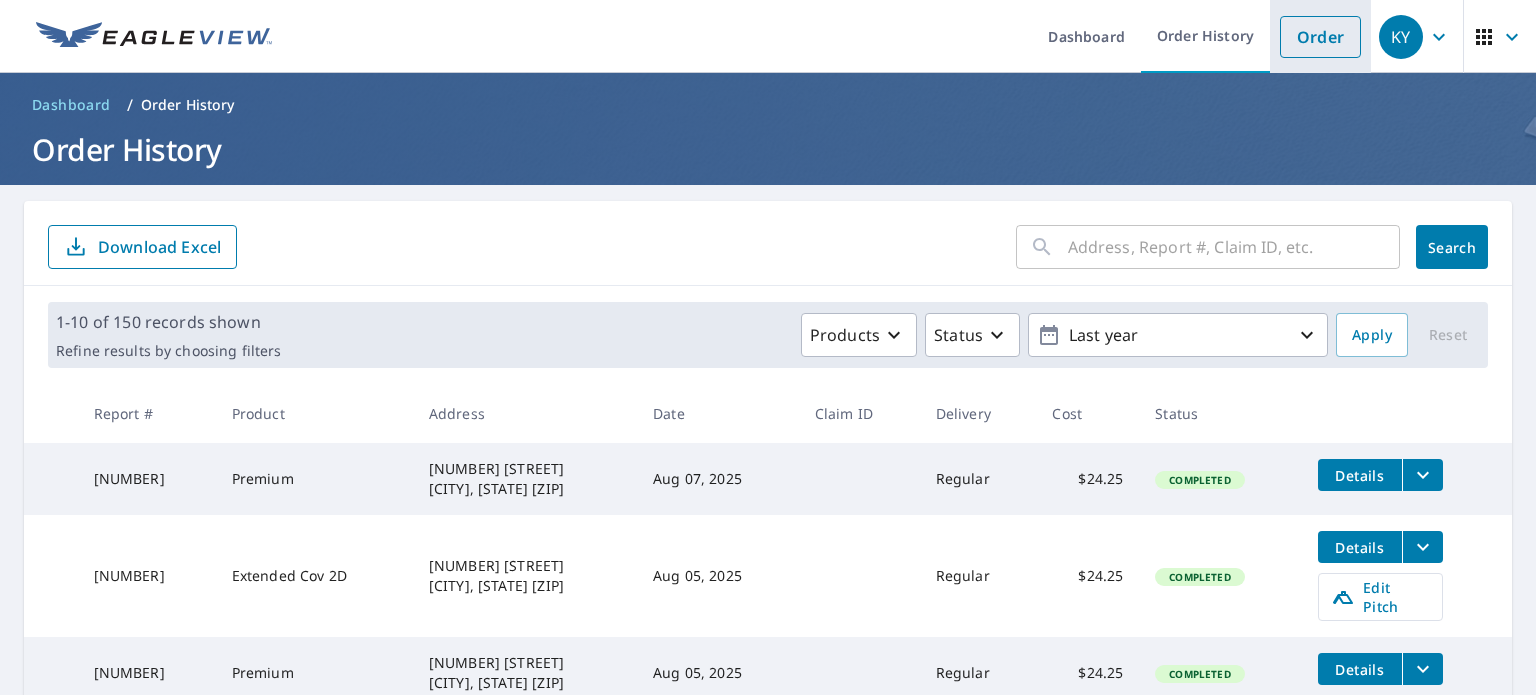 click on "Order" at bounding box center (1320, 37) 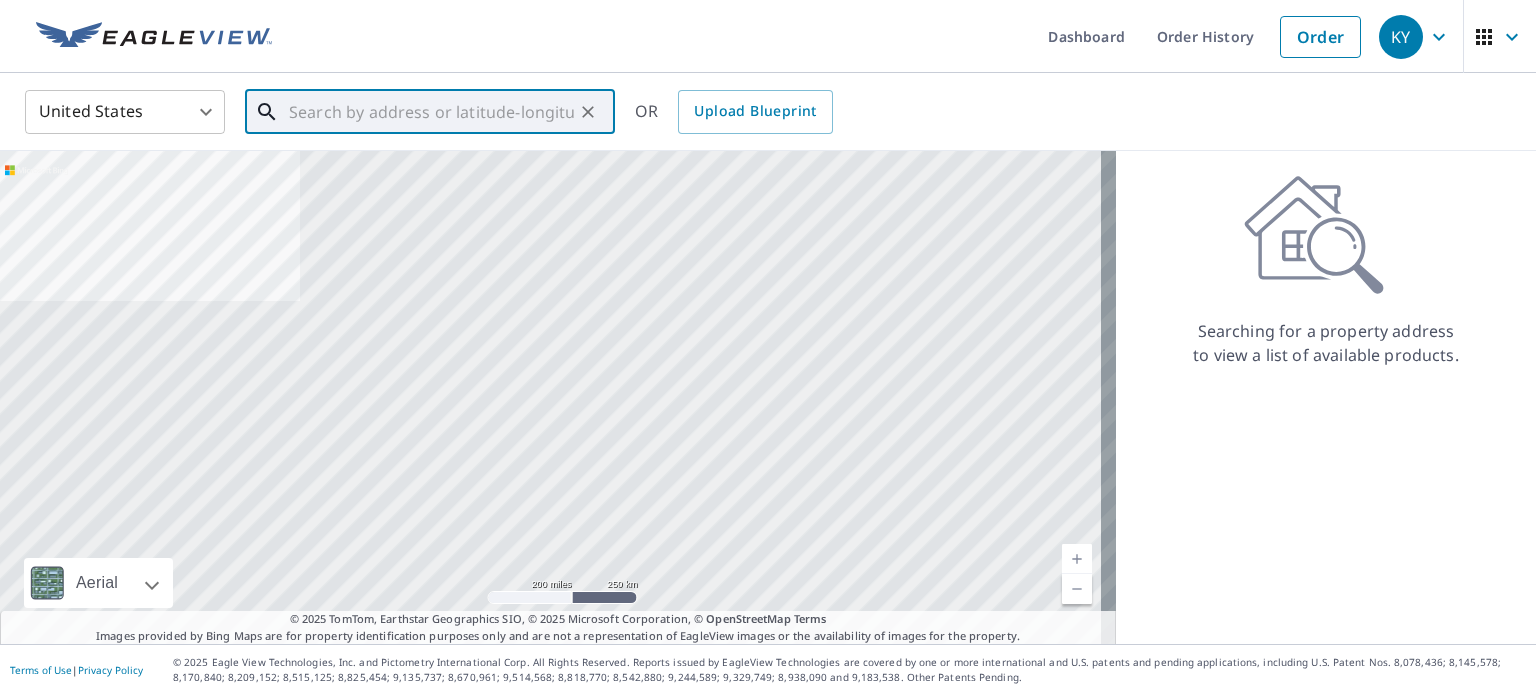 click at bounding box center (431, 112) 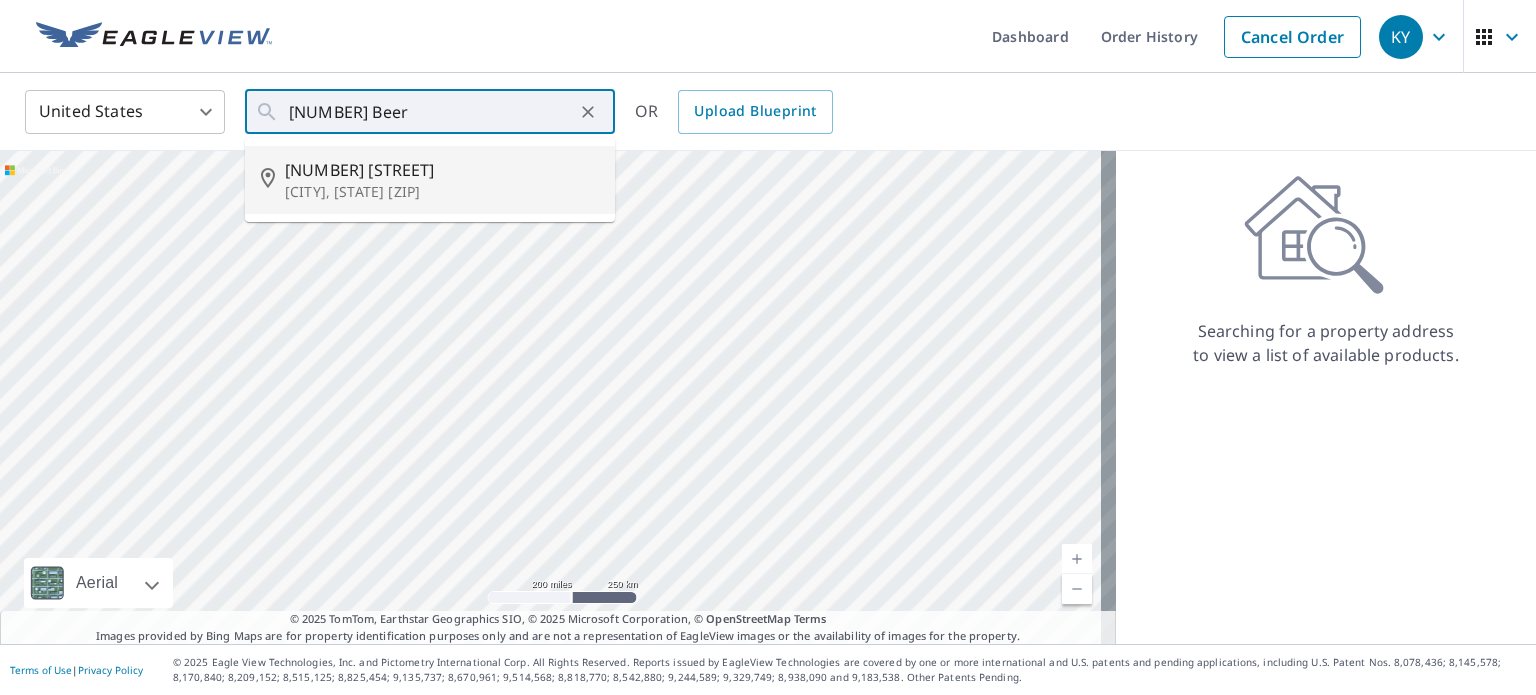 type on "[NUMBER] [STREET] [CITY], [STATE] [POSTAL_CODE]" 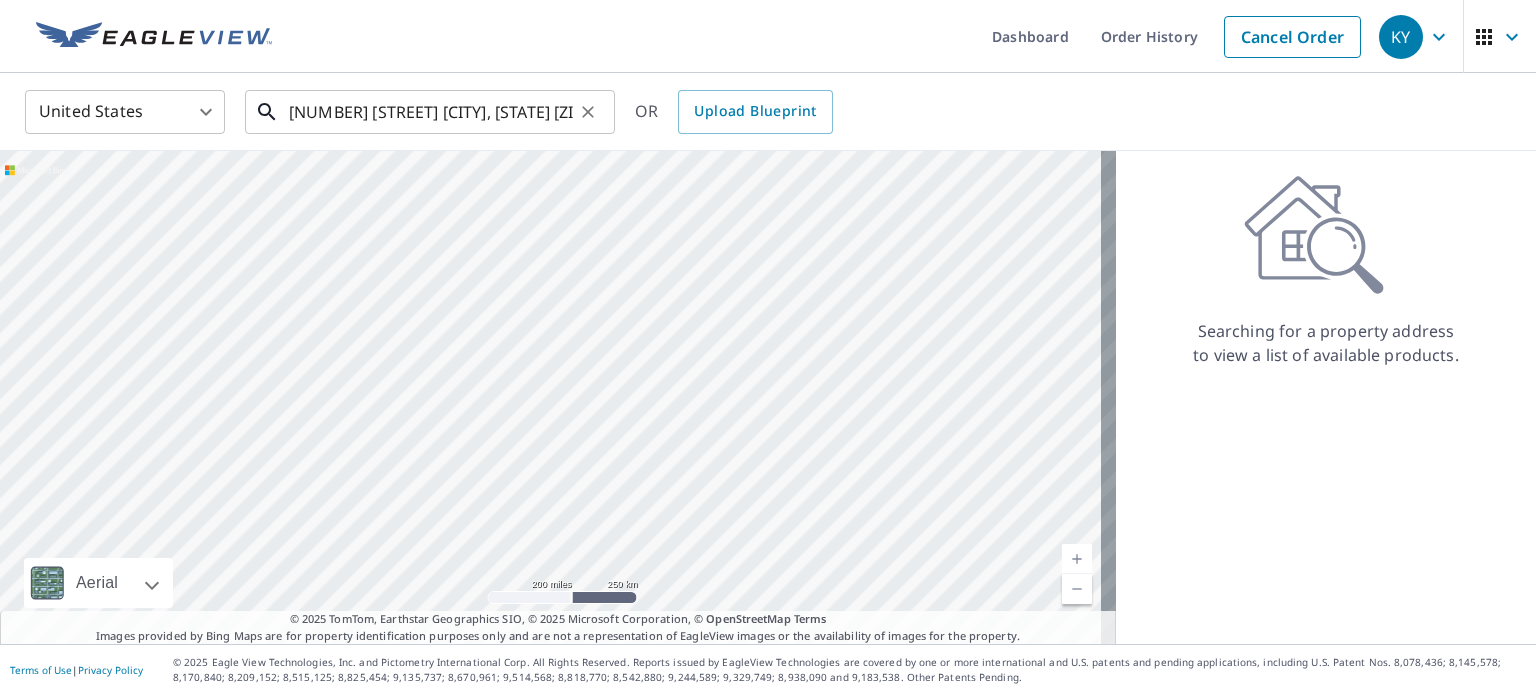 click on "[NUMBER] [STREET] [CITY], [STATE] [POSTAL_CODE]" at bounding box center (431, 112) 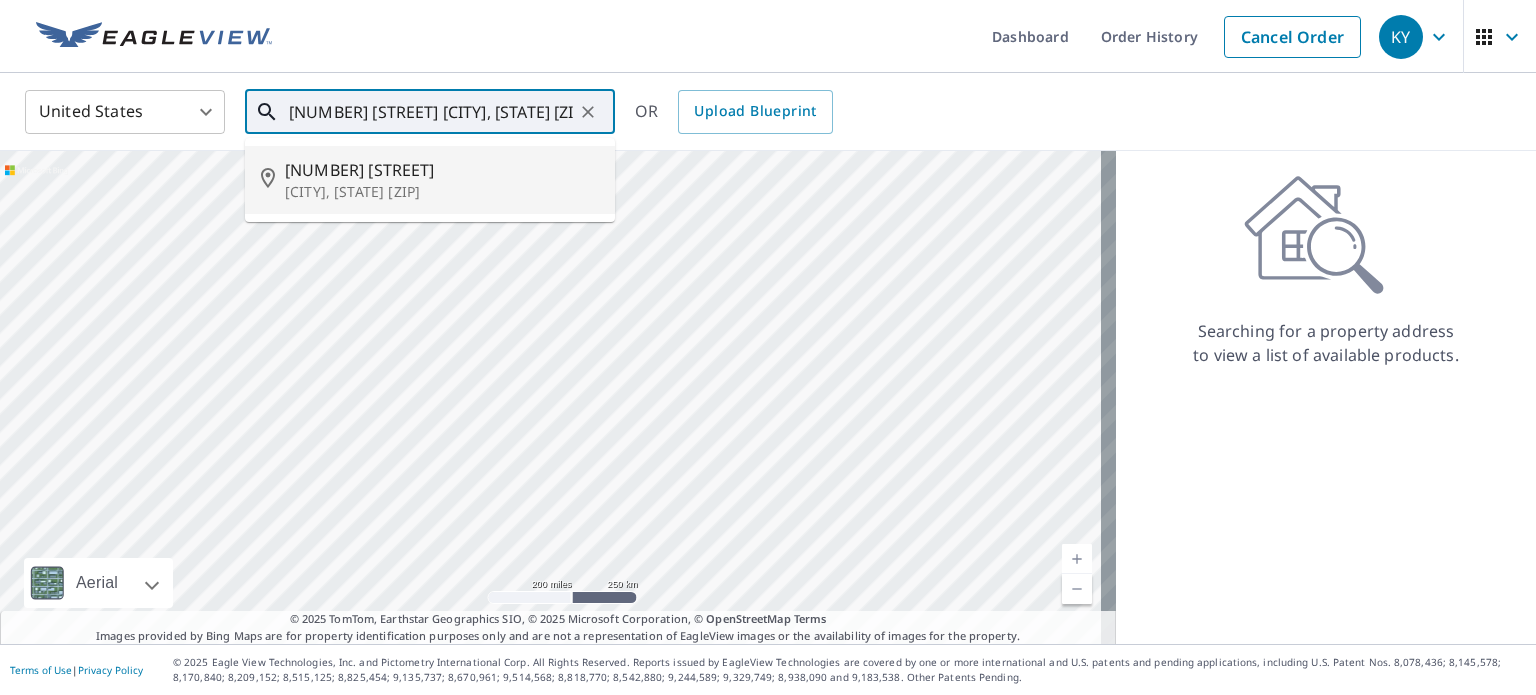 click on "[NUMBER] [STREET]" at bounding box center [442, 170] 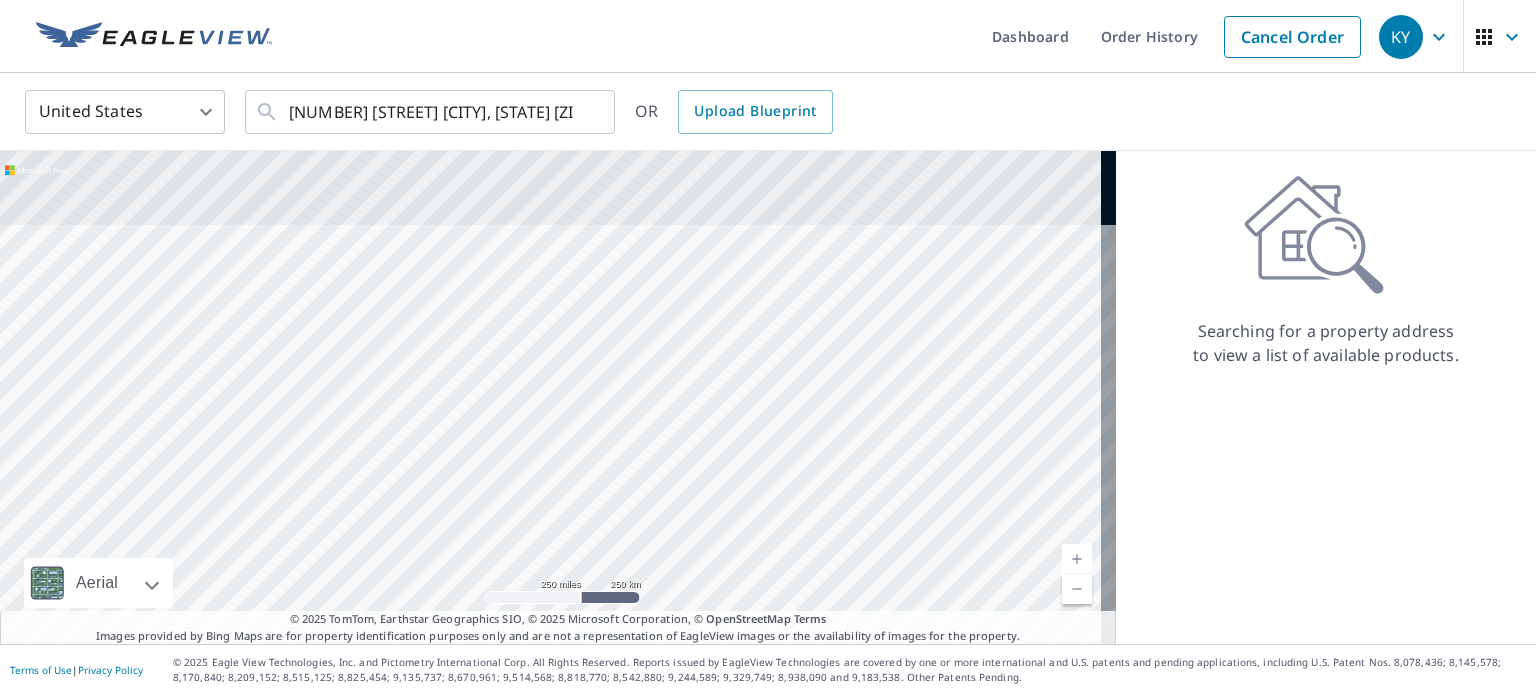 drag, startPoint x: 530, startPoint y: 327, endPoint x: 556, endPoint y: 523, distance: 197.71696 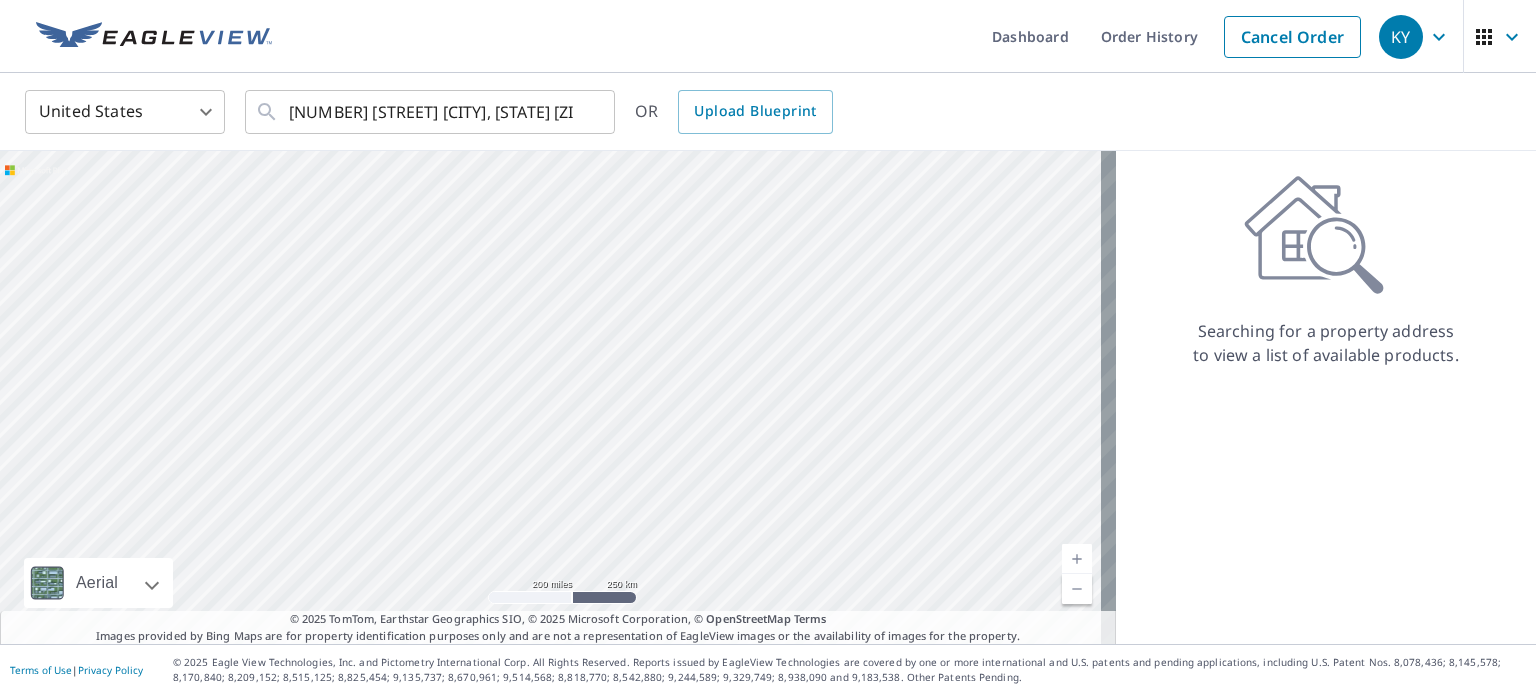 drag, startPoint x: 540, startPoint y: 335, endPoint x: 445, endPoint y: 512, distance: 200.88306 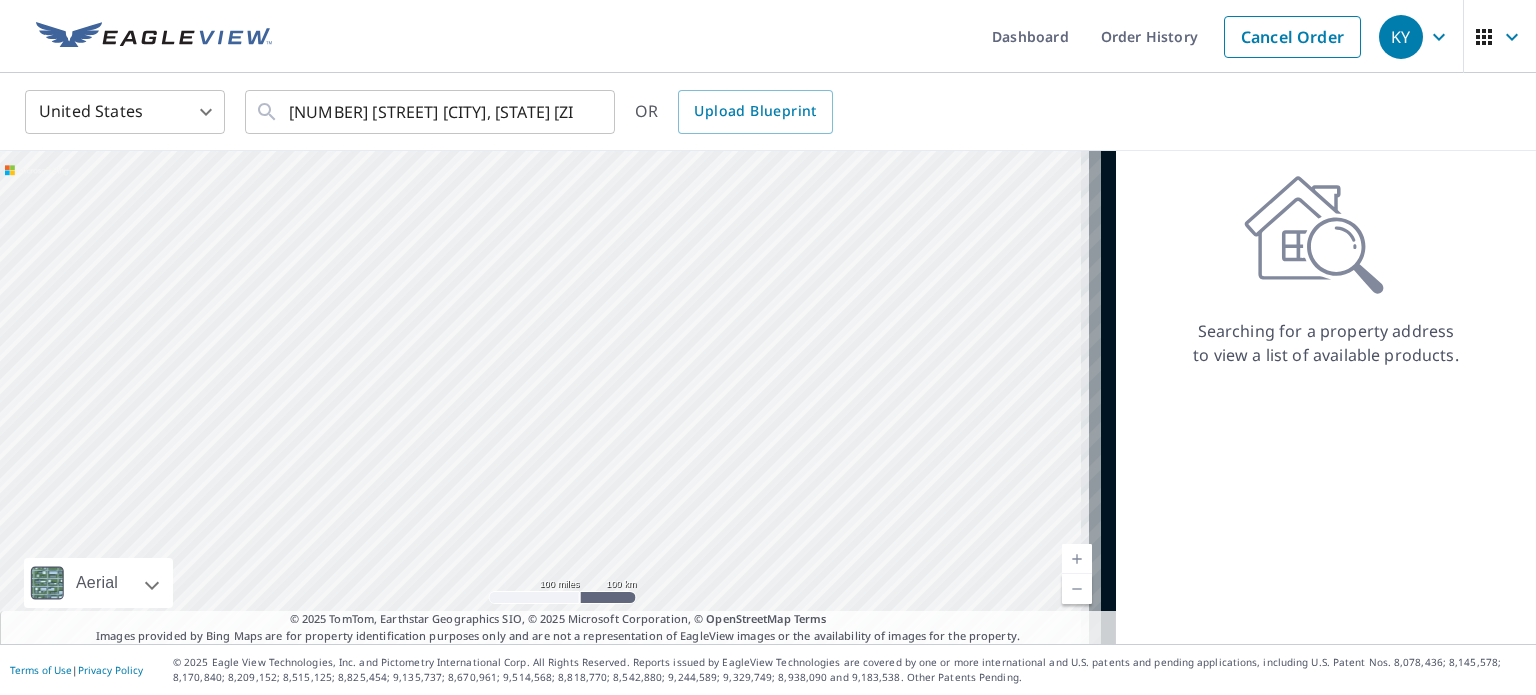 drag, startPoint x: 820, startPoint y: 381, endPoint x: 370, endPoint y: 418, distance: 451.51855 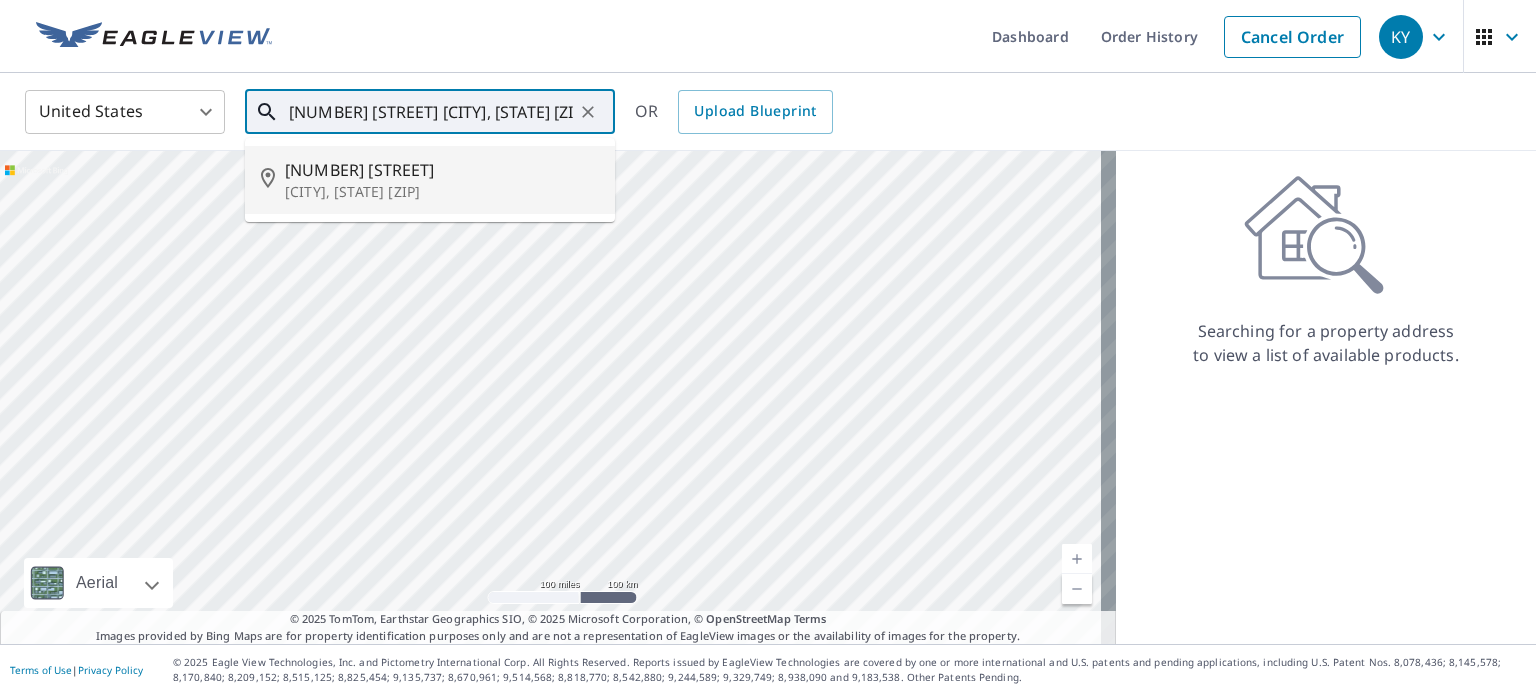 click on "[NUMBER] [STREET] [CITY], [STATE] [POSTAL_CODE]" at bounding box center [431, 112] 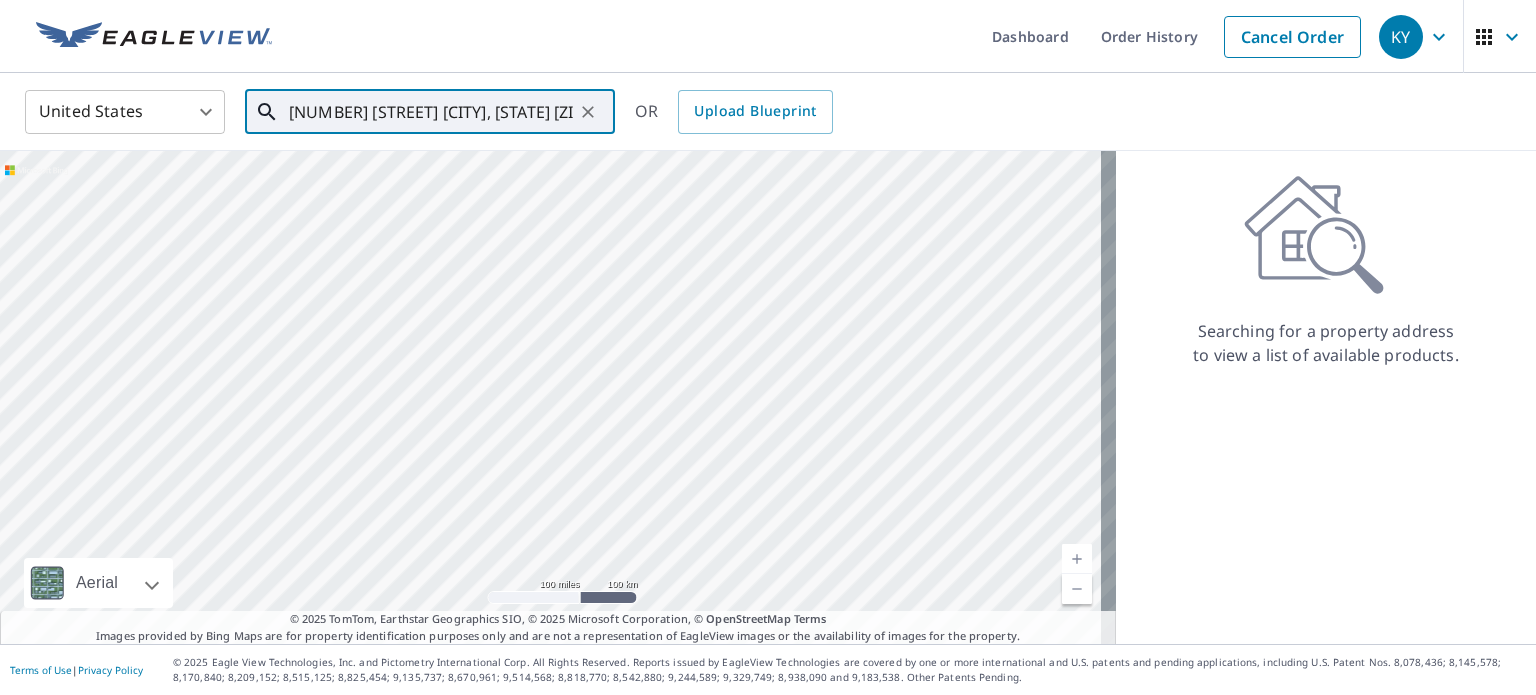 click on "[NUMBER] [STREET] [CITY], [STATE] [POSTAL_CODE]" at bounding box center (431, 112) 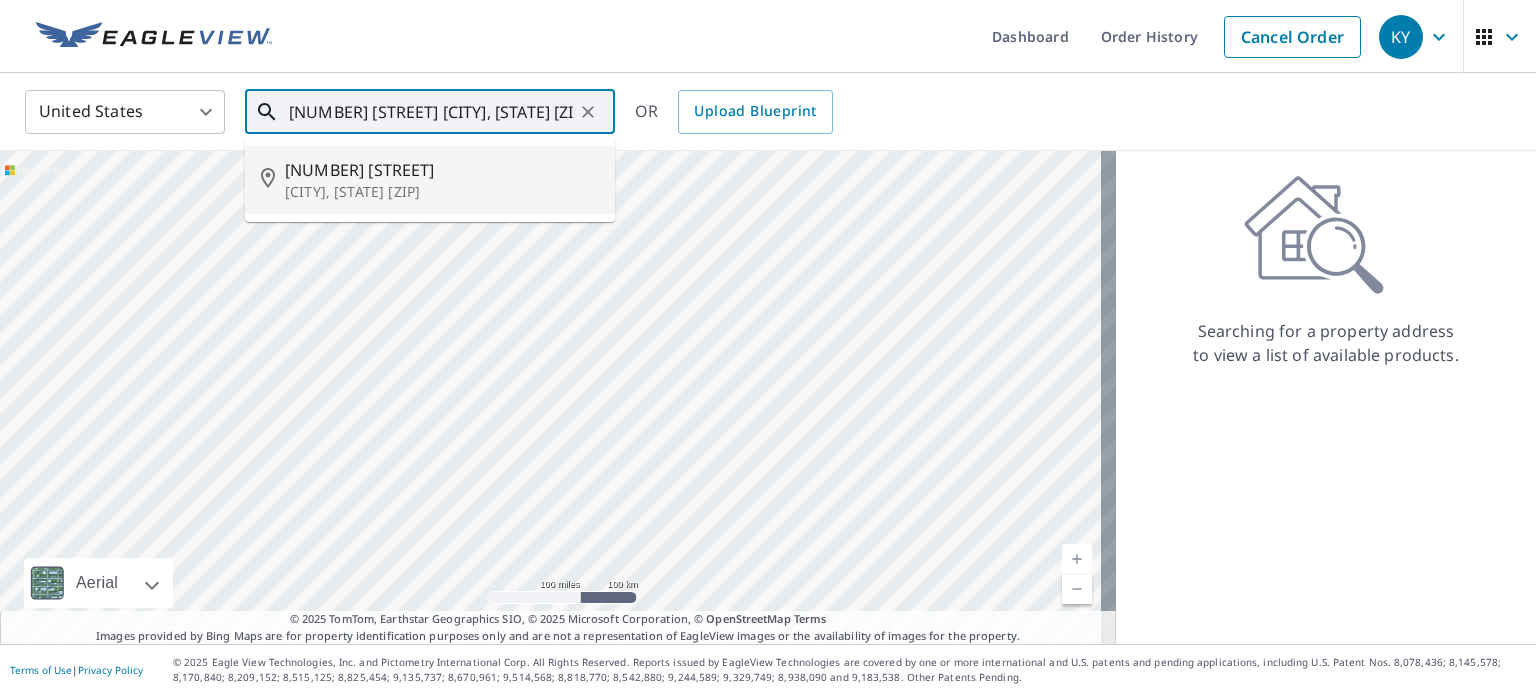 click on "[NUMBER] [STREET]" at bounding box center [442, 170] 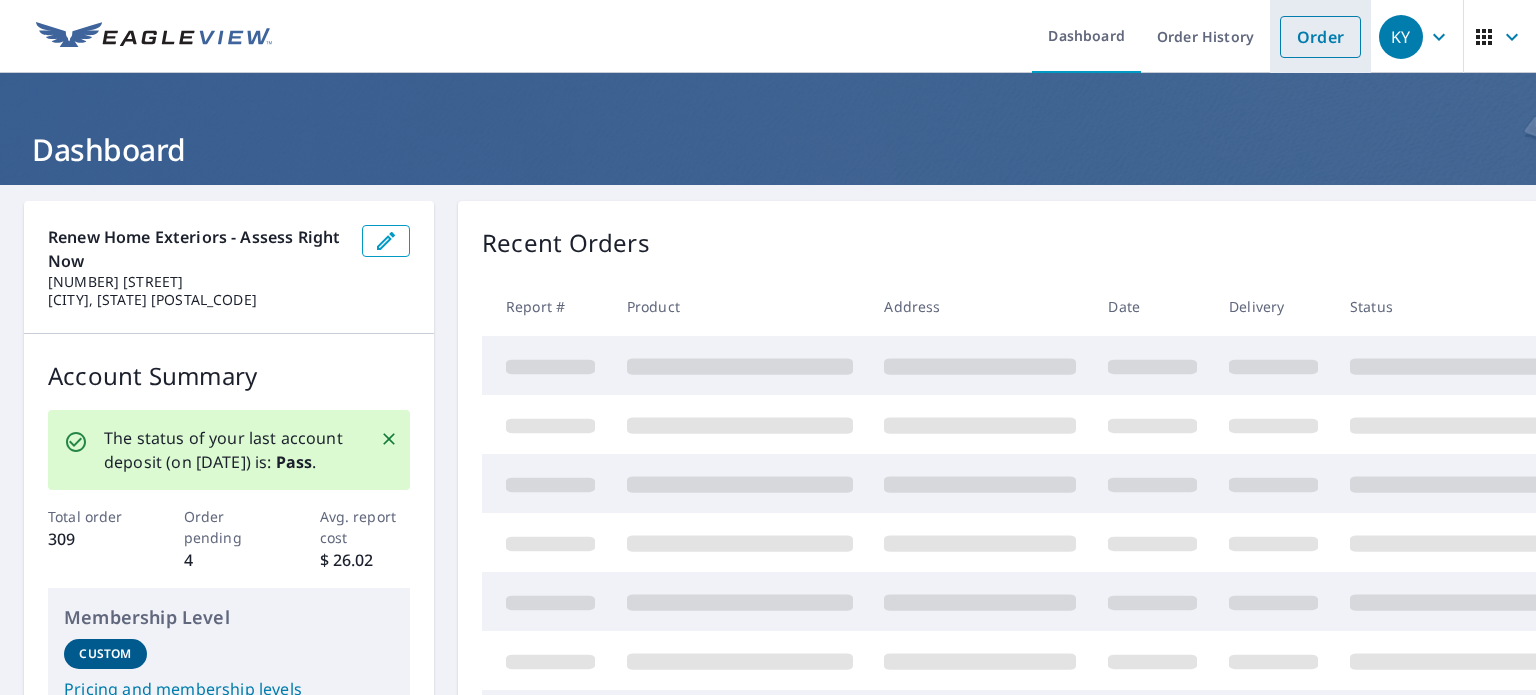 scroll, scrollTop: 0, scrollLeft: 0, axis: both 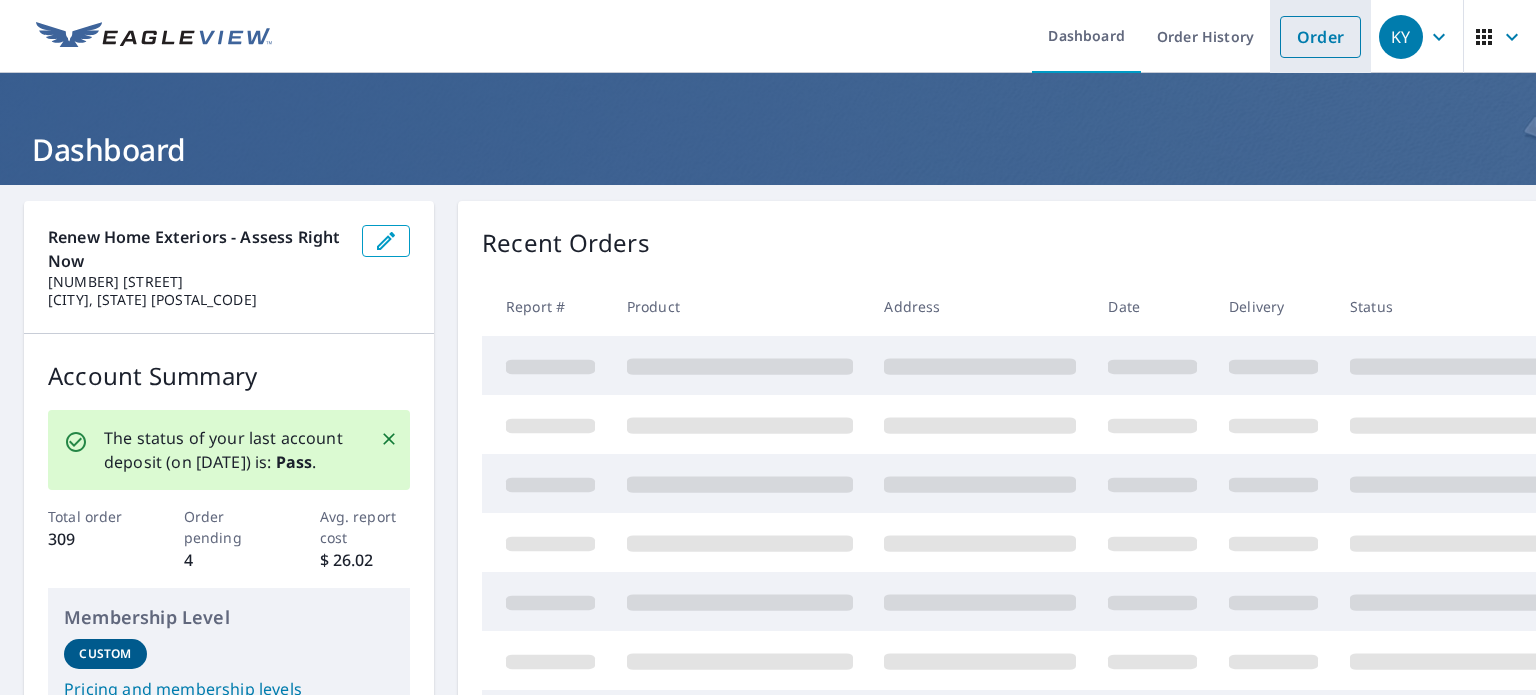 click on "Order" at bounding box center [1320, 37] 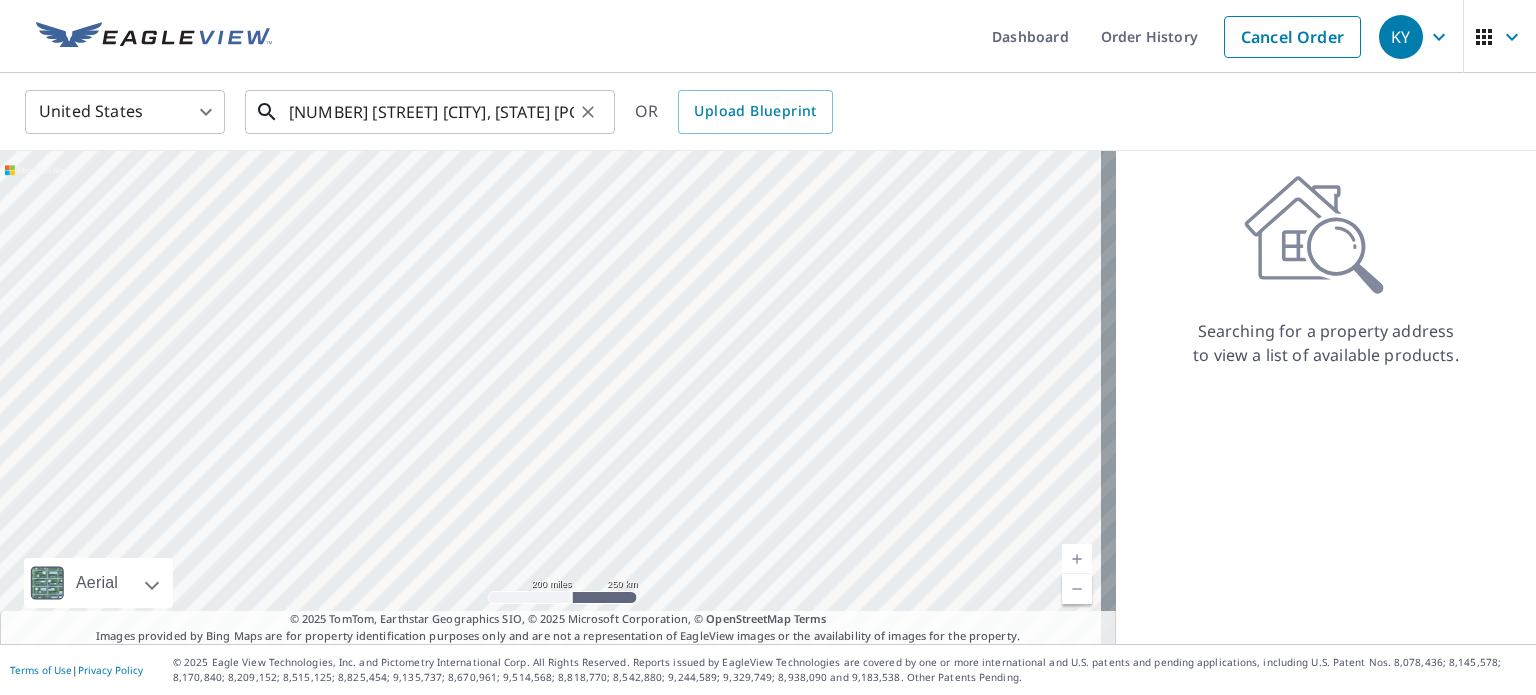 click on "[NUMBER] [STREET] [CITY], [STATE] [POSTAL_CODE]" at bounding box center [431, 112] 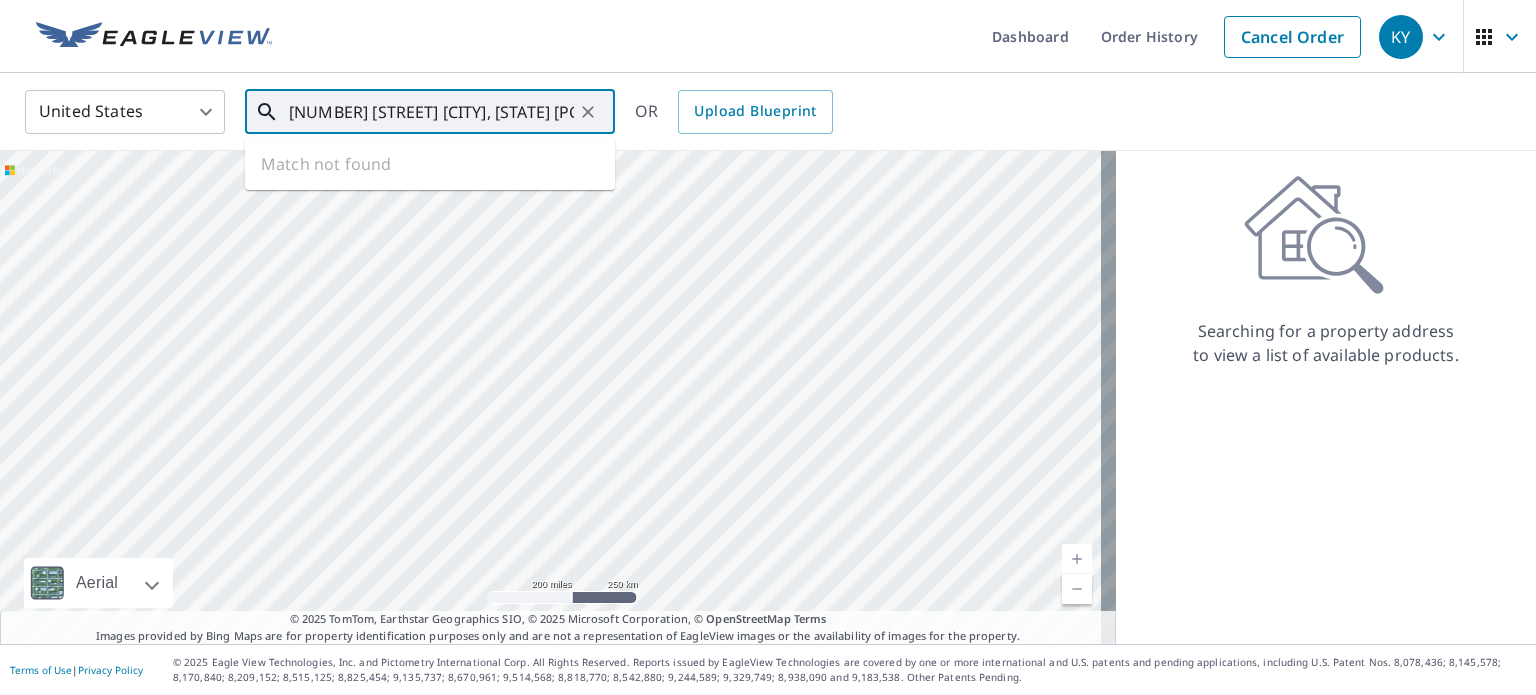 click on "[NUMBER] [STREET] [CITY], [STATE] [POSTAL_CODE]" at bounding box center [431, 112] 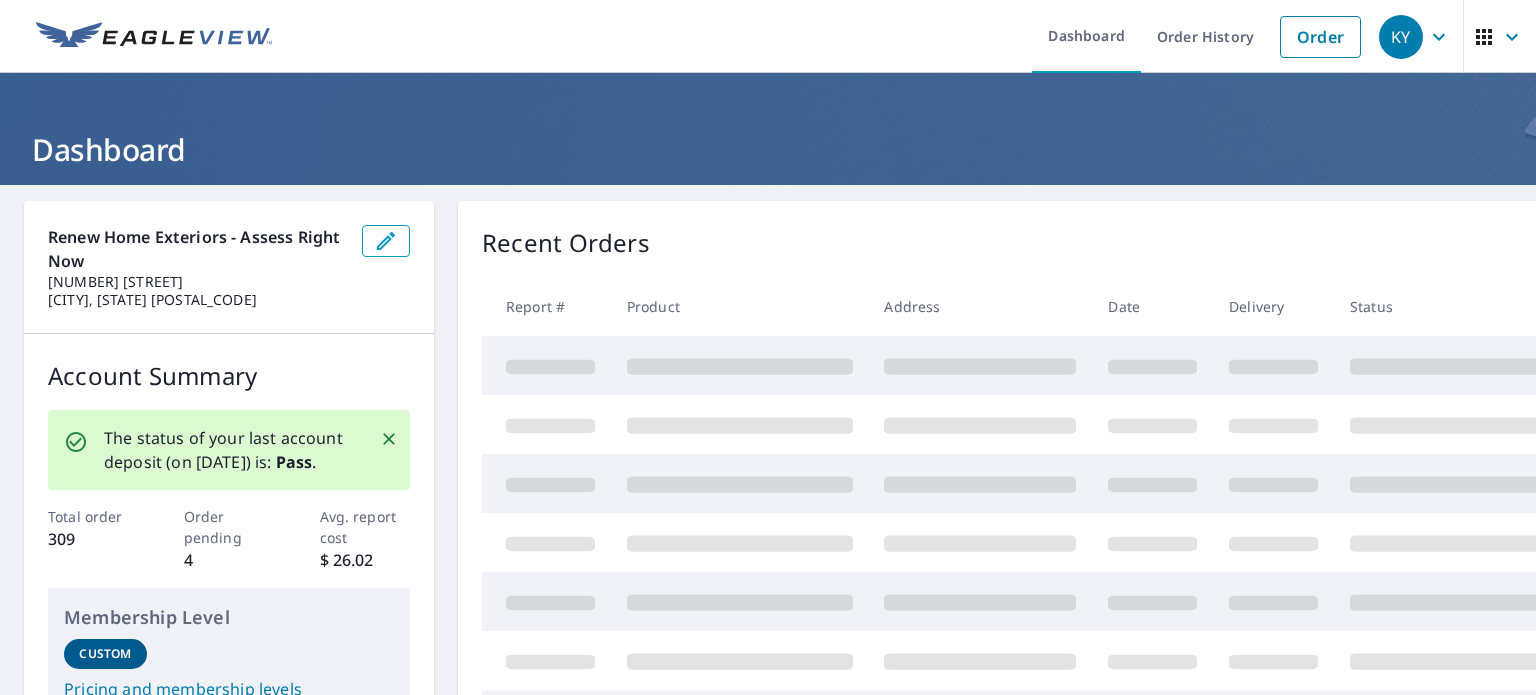 scroll, scrollTop: 0, scrollLeft: 0, axis: both 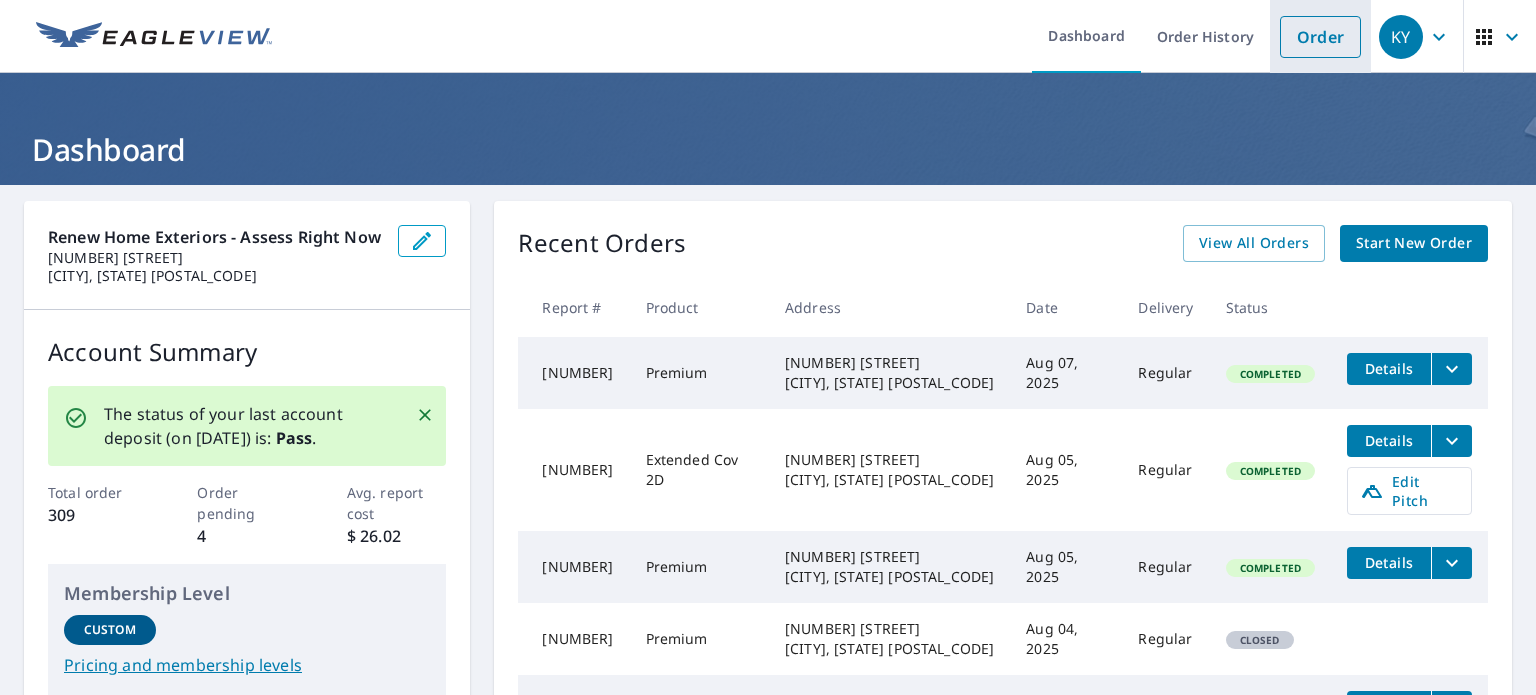 click on "Order" at bounding box center (1320, 37) 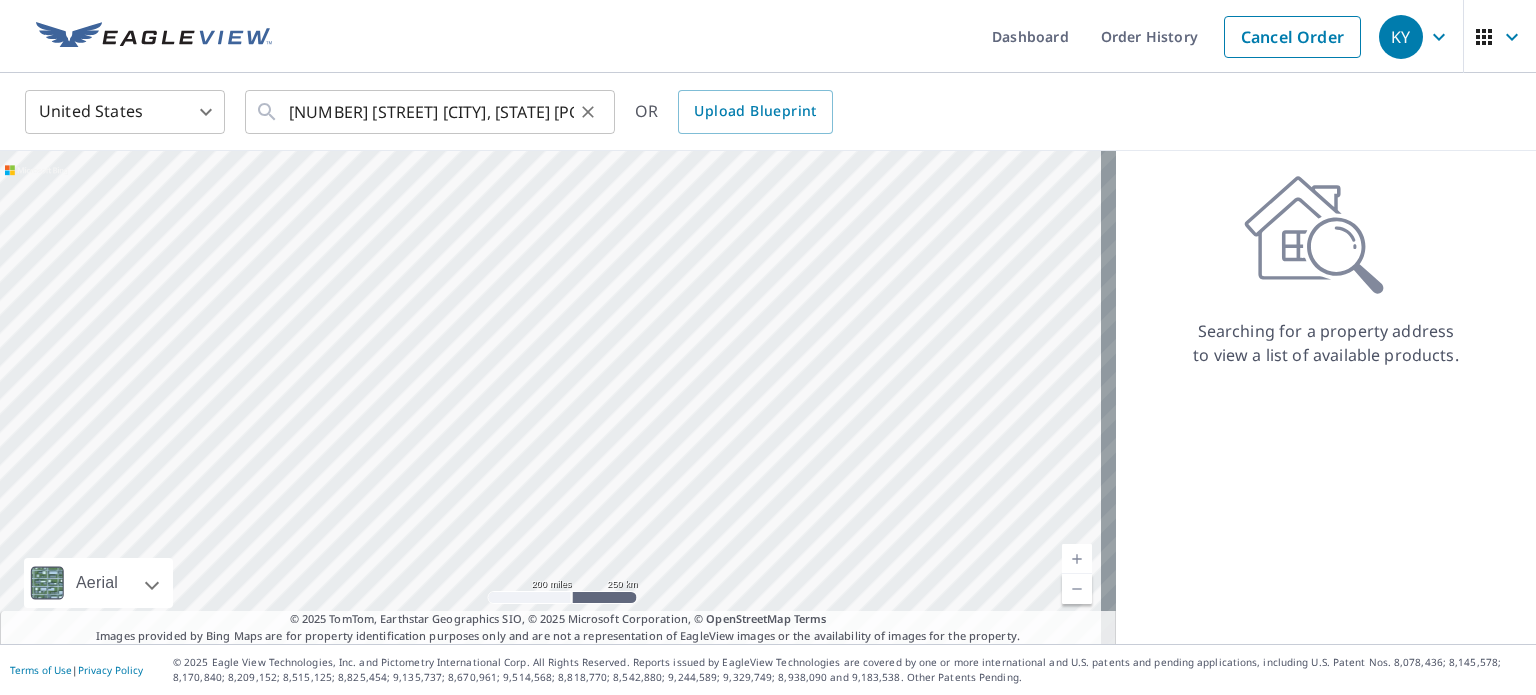 click 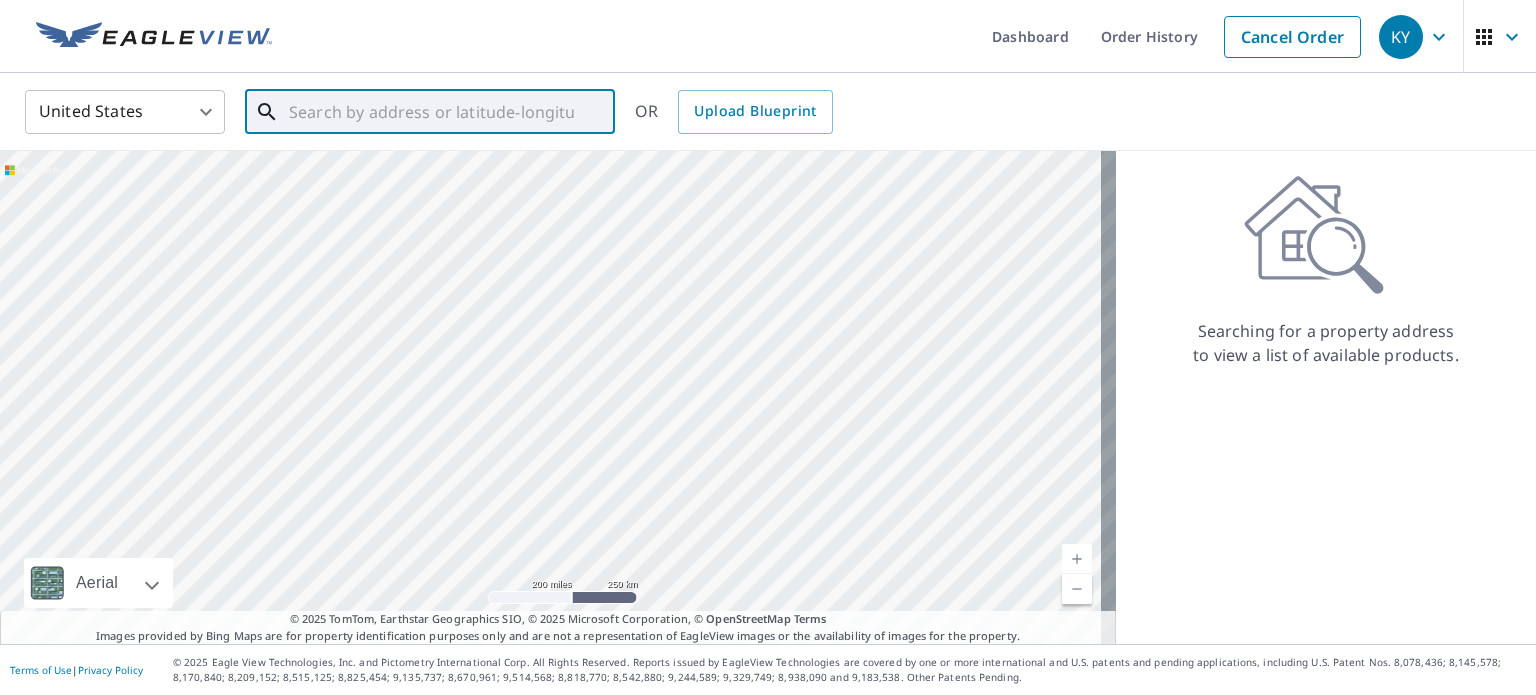 scroll, scrollTop: 0, scrollLeft: 0, axis: both 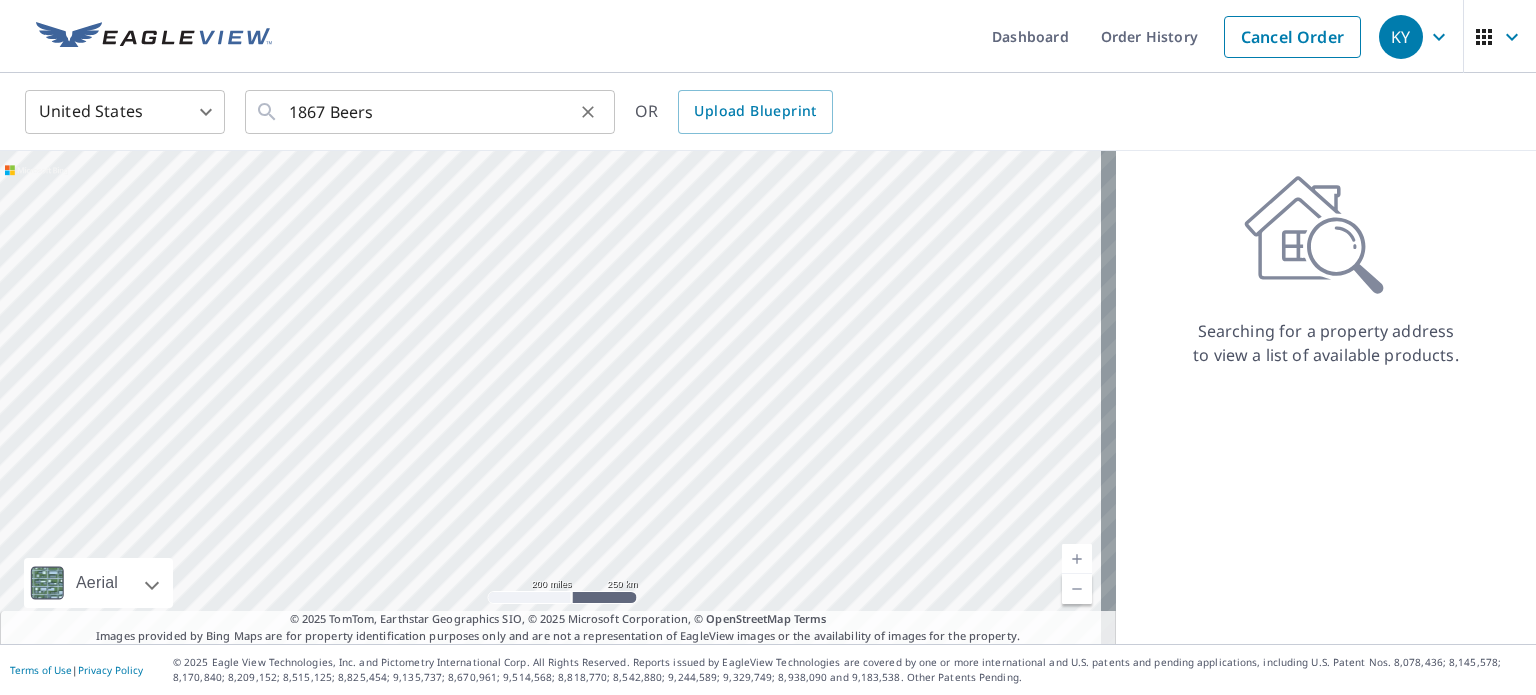 type on "[NUMBER] [STREET] [CITY], [STATE] [POSTAL_CODE]" 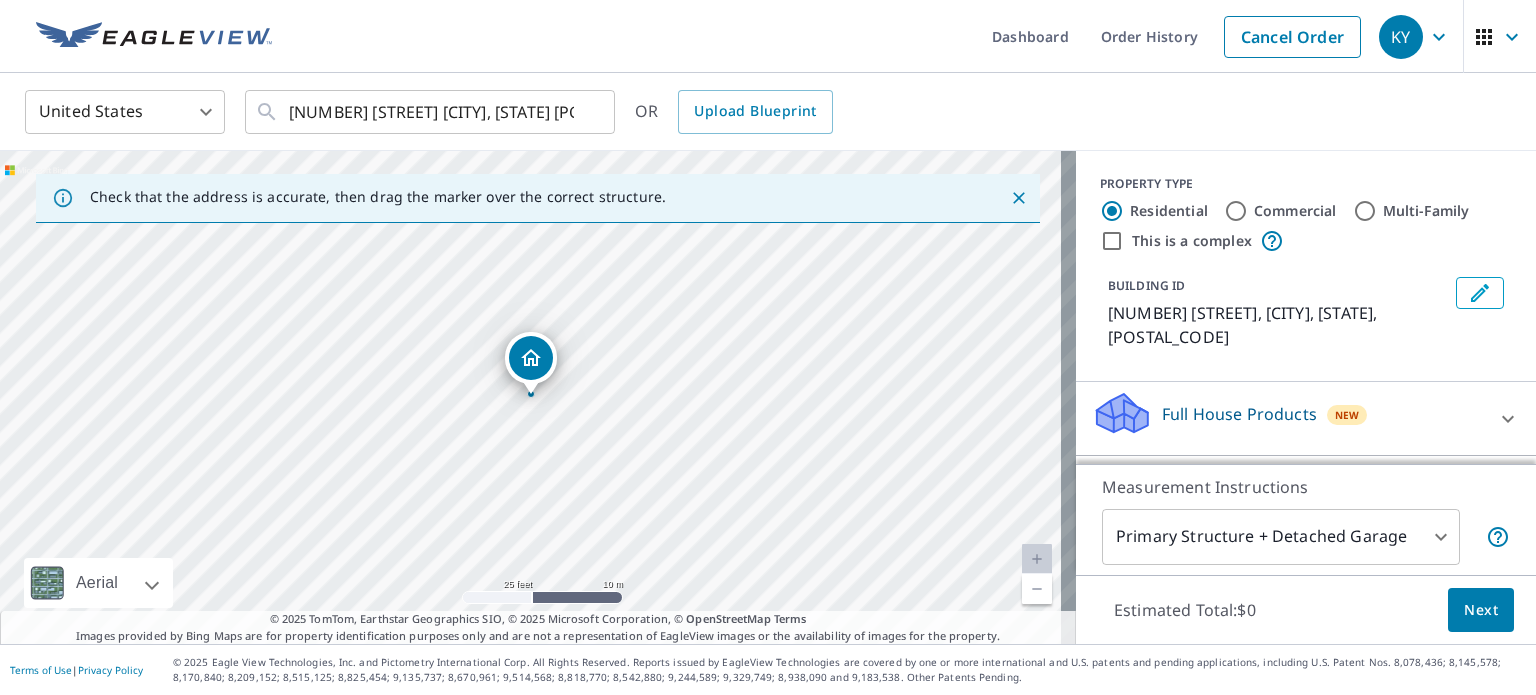 click on "Roof Products" at bounding box center (1217, 488) 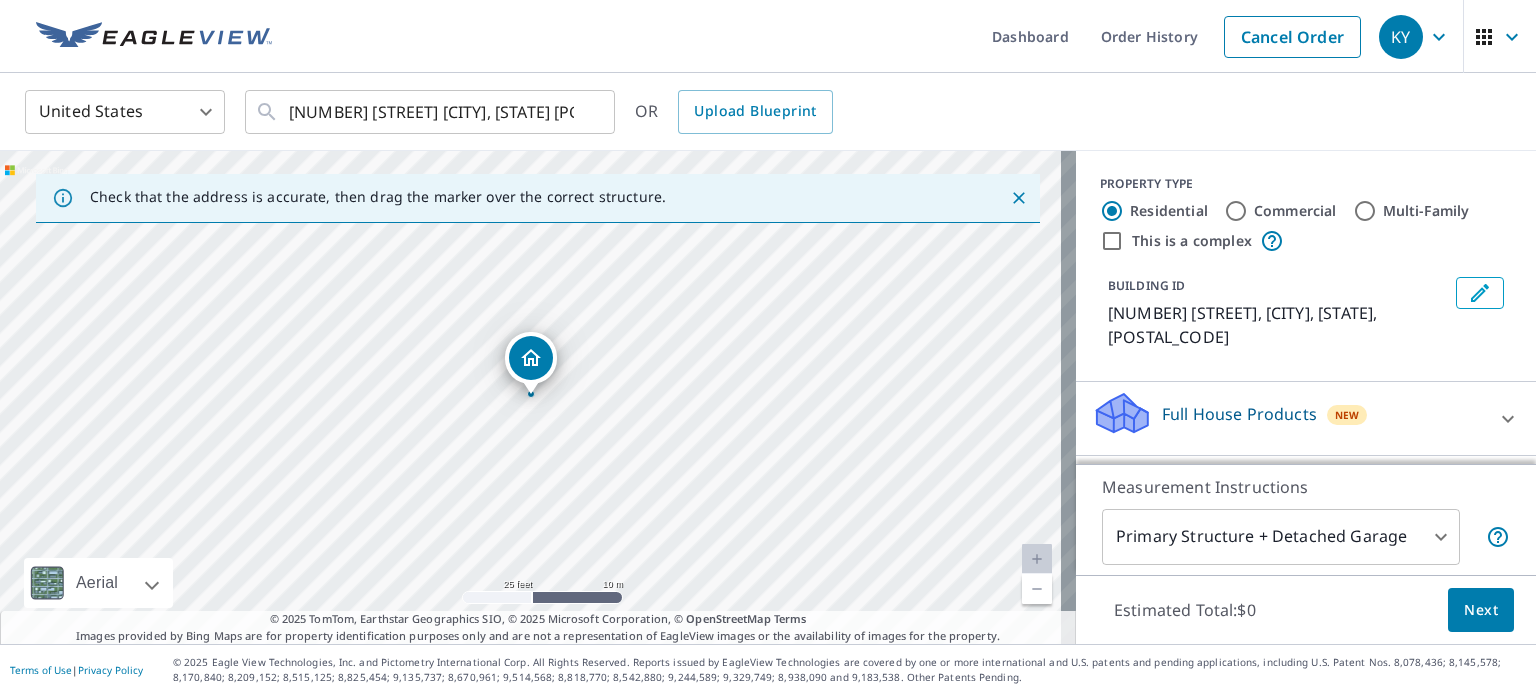 click on "Roof Products" at bounding box center (1217, 488) 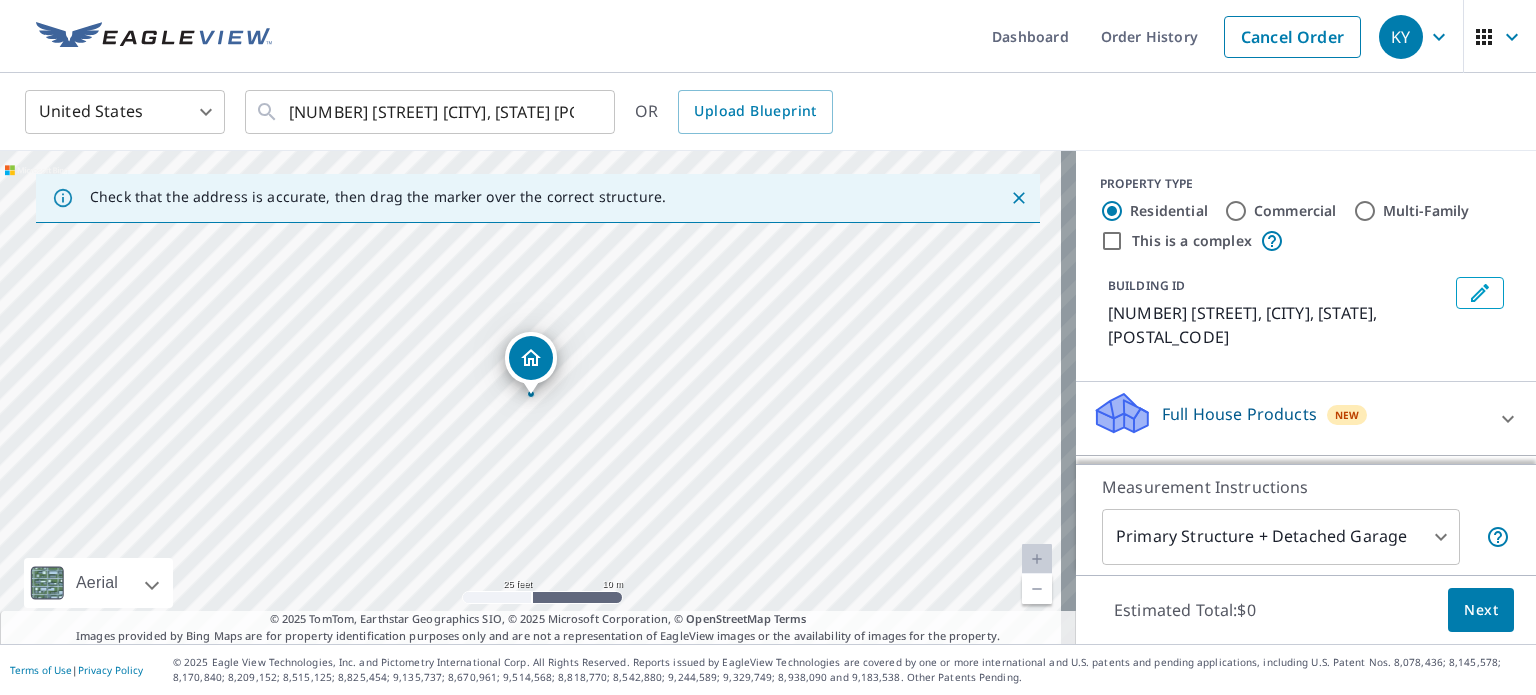 scroll, scrollTop: 188, scrollLeft: 0, axis: vertical 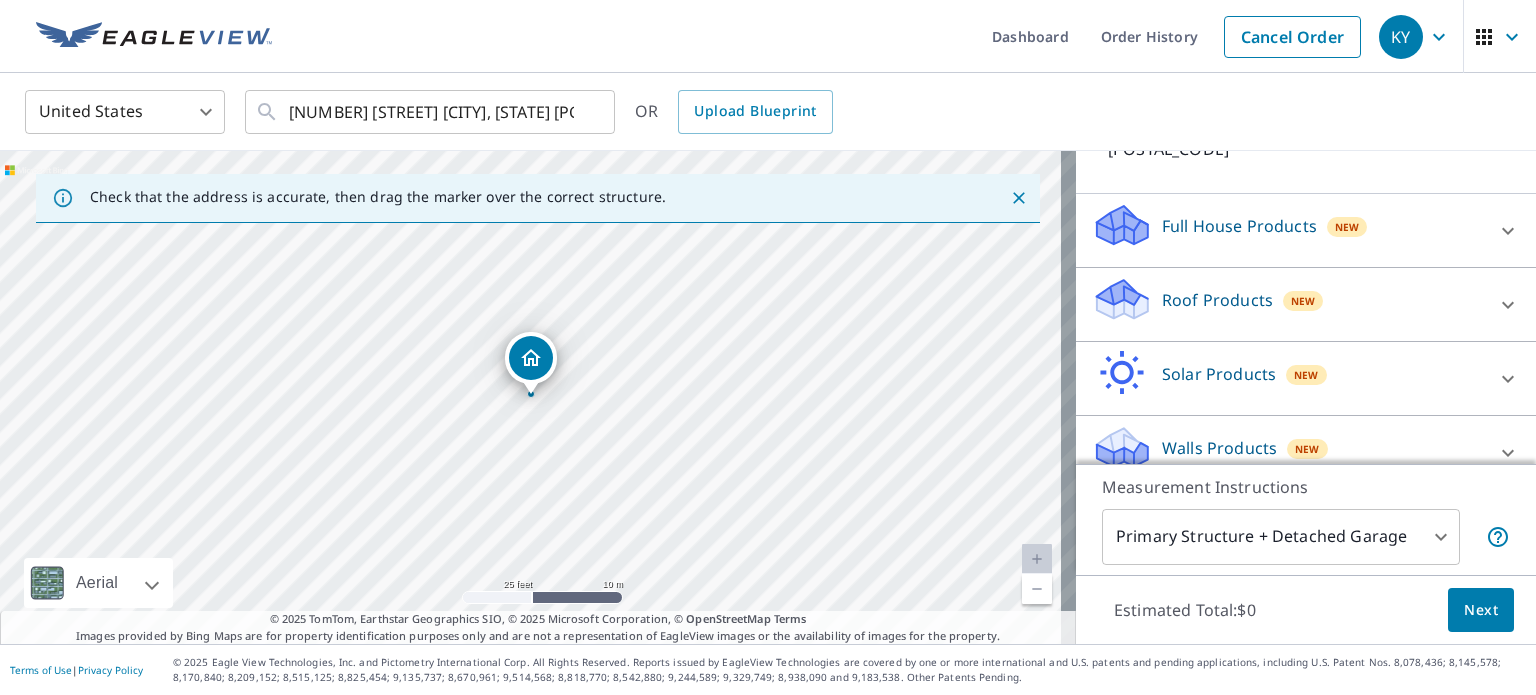 click on "Roof Products" at bounding box center [1217, 300] 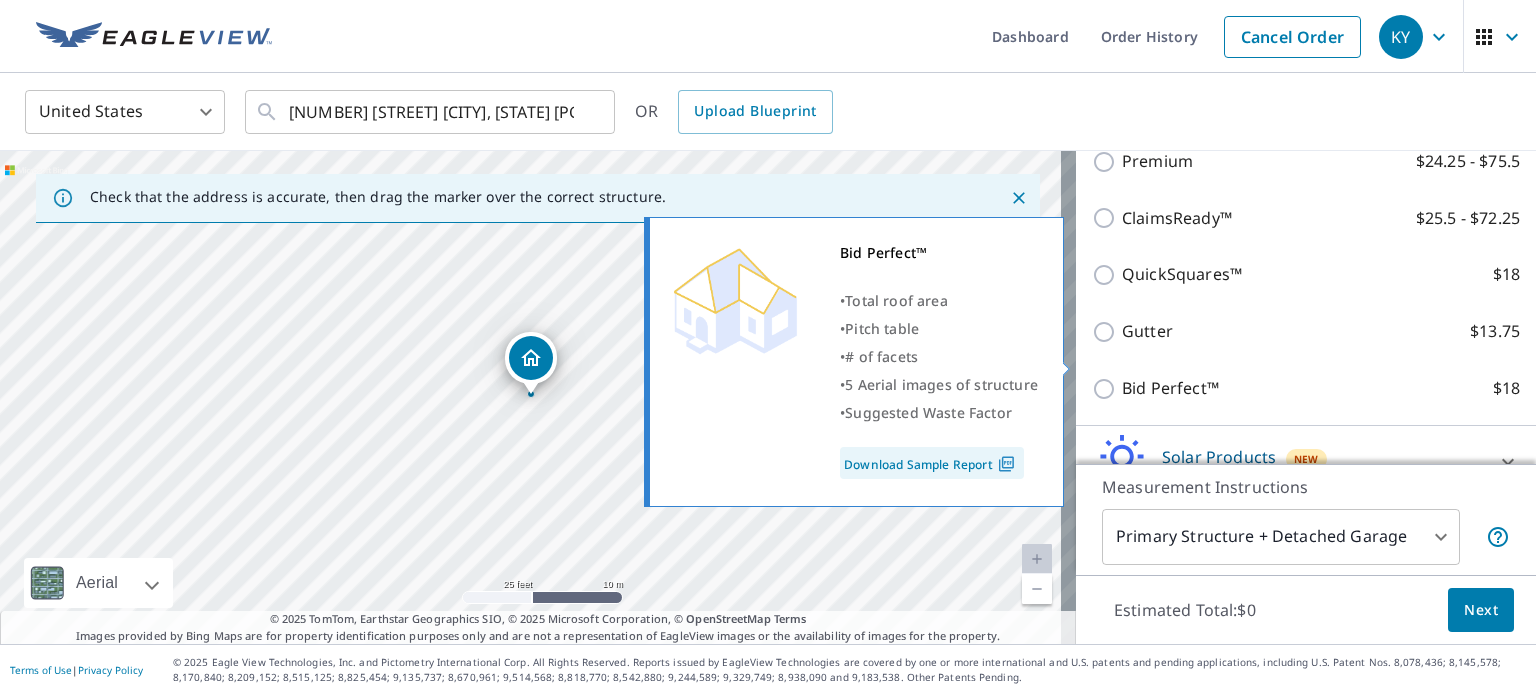 click on "Bid Perfect™ $18" at bounding box center [1321, 388] 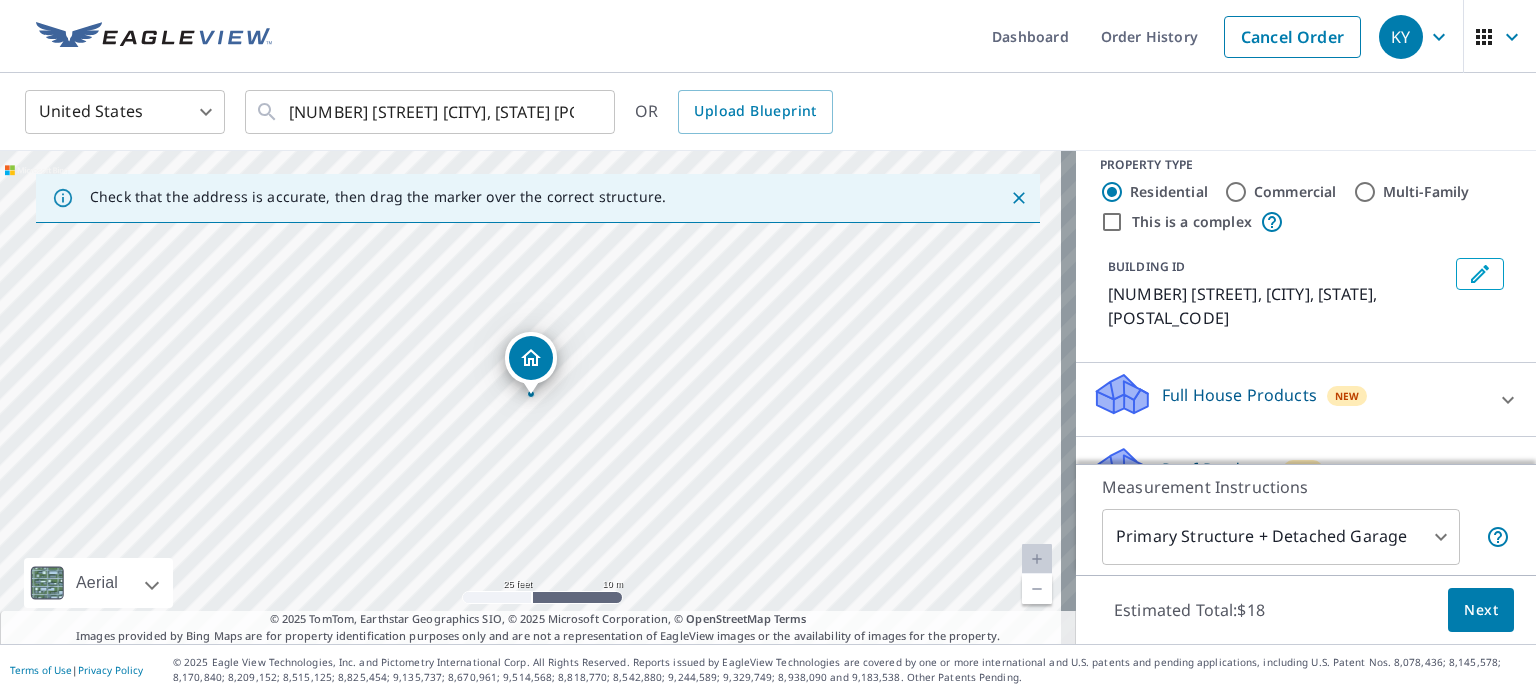 scroll, scrollTop: 9, scrollLeft: 0, axis: vertical 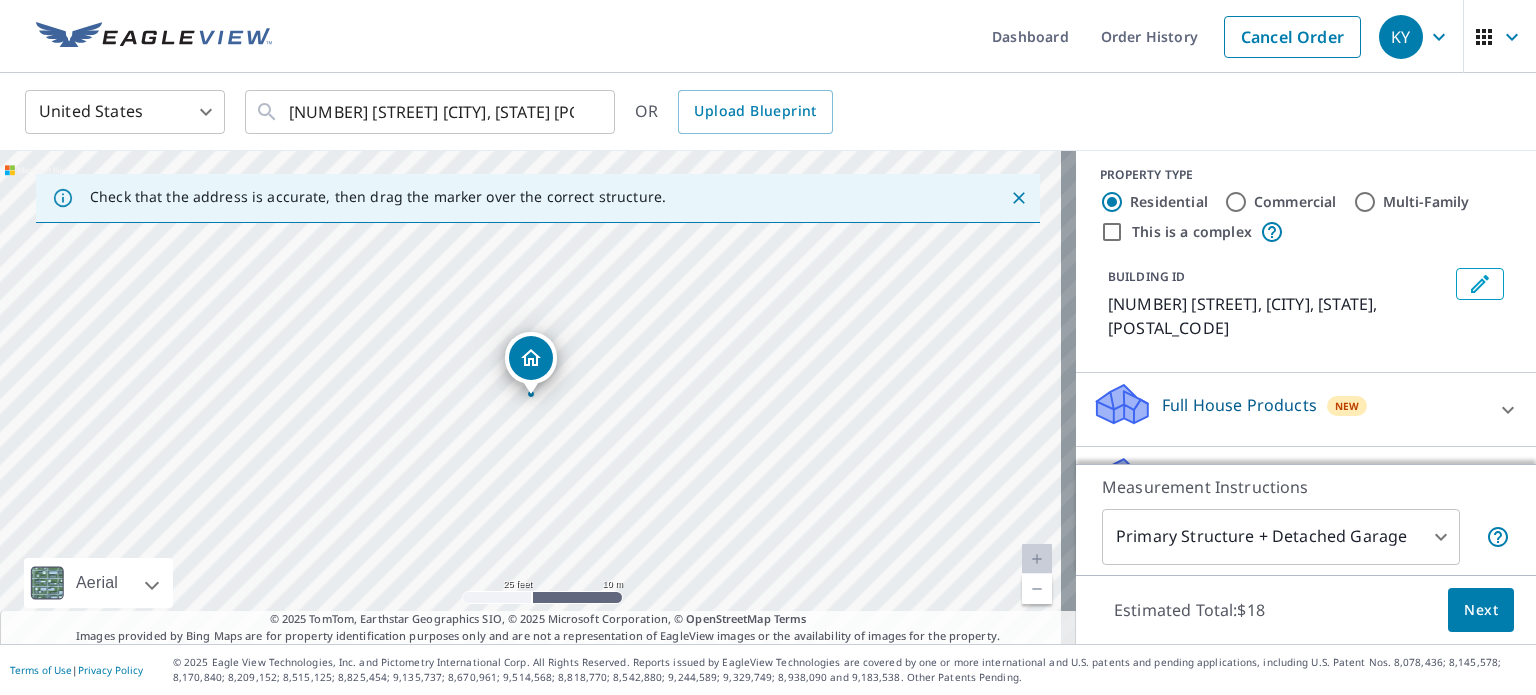 click on "Roof Products" at bounding box center (1217, 479) 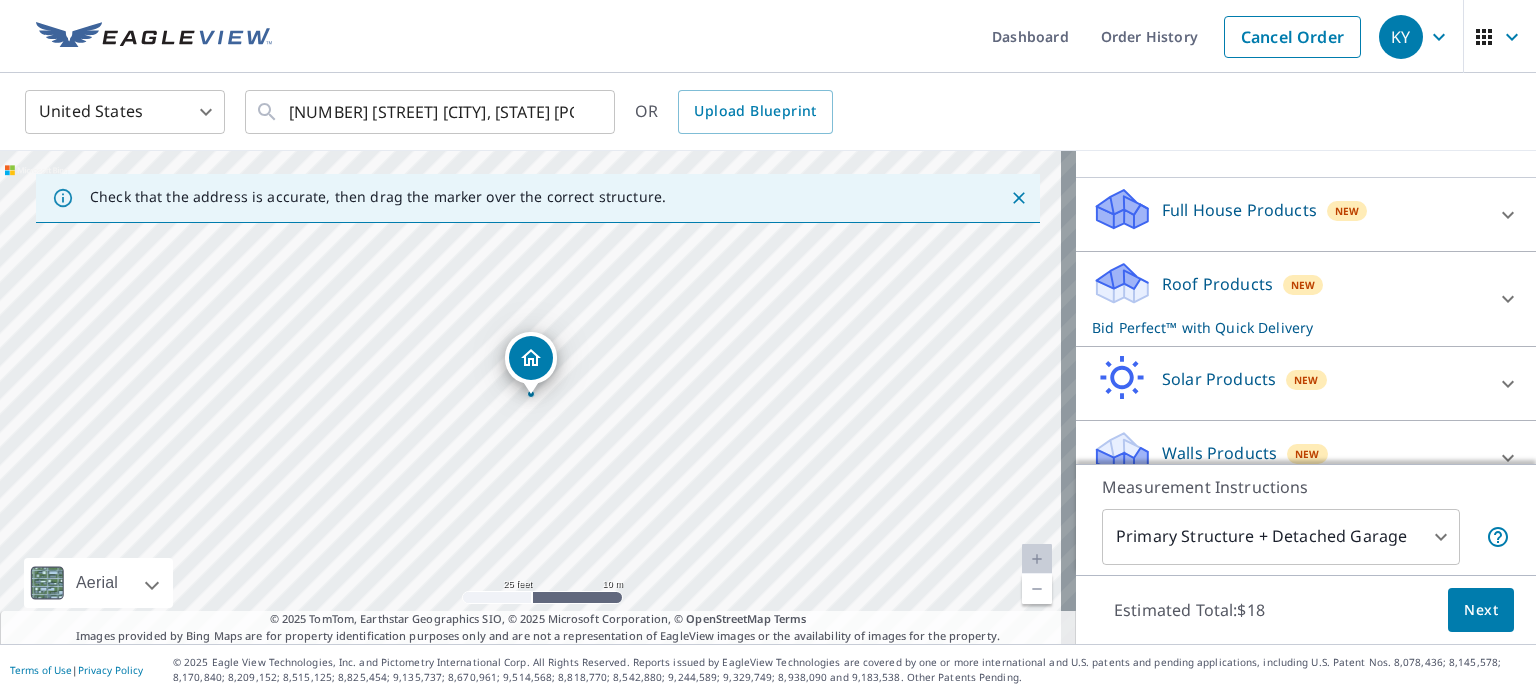 scroll, scrollTop: 209, scrollLeft: 0, axis: vertical 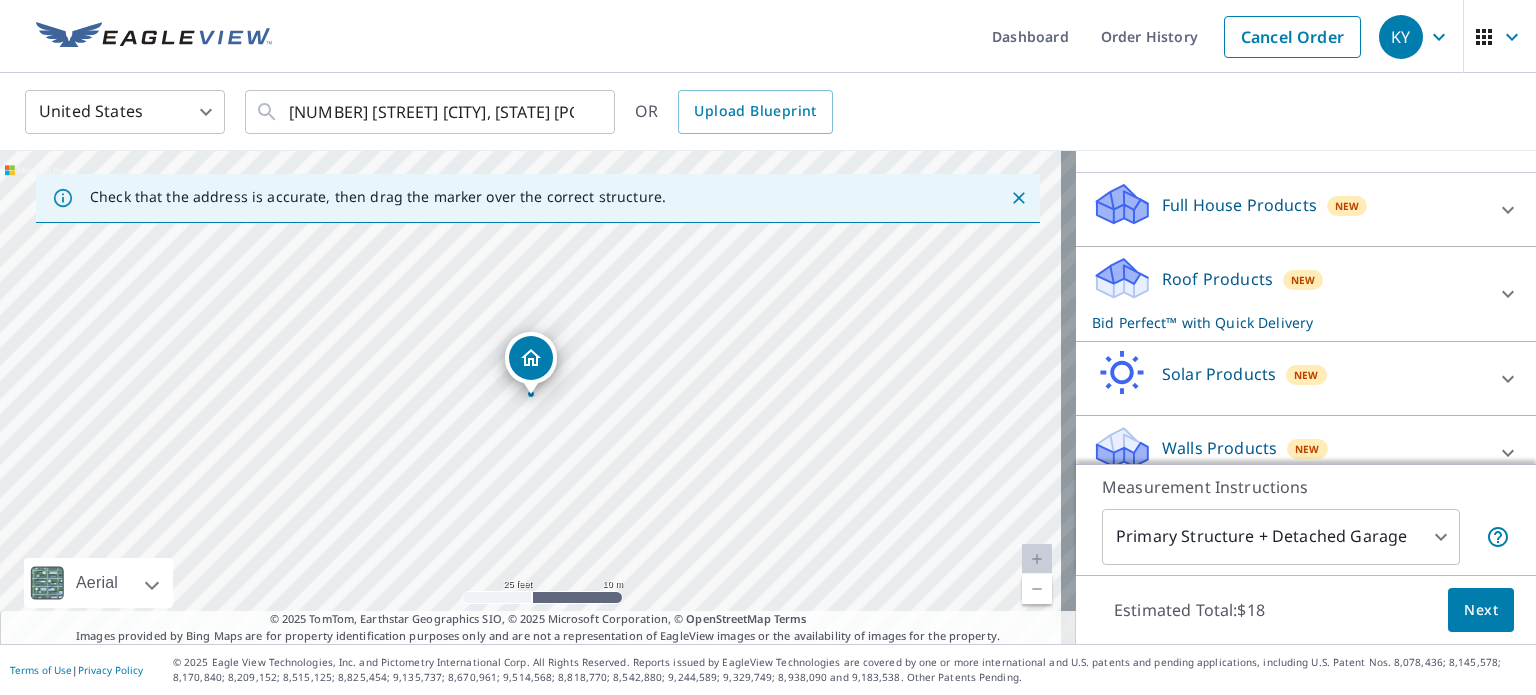 click on "Roof Products New Bid Perfect™ with Quick Delivery" at bounding box center [1288, 294] 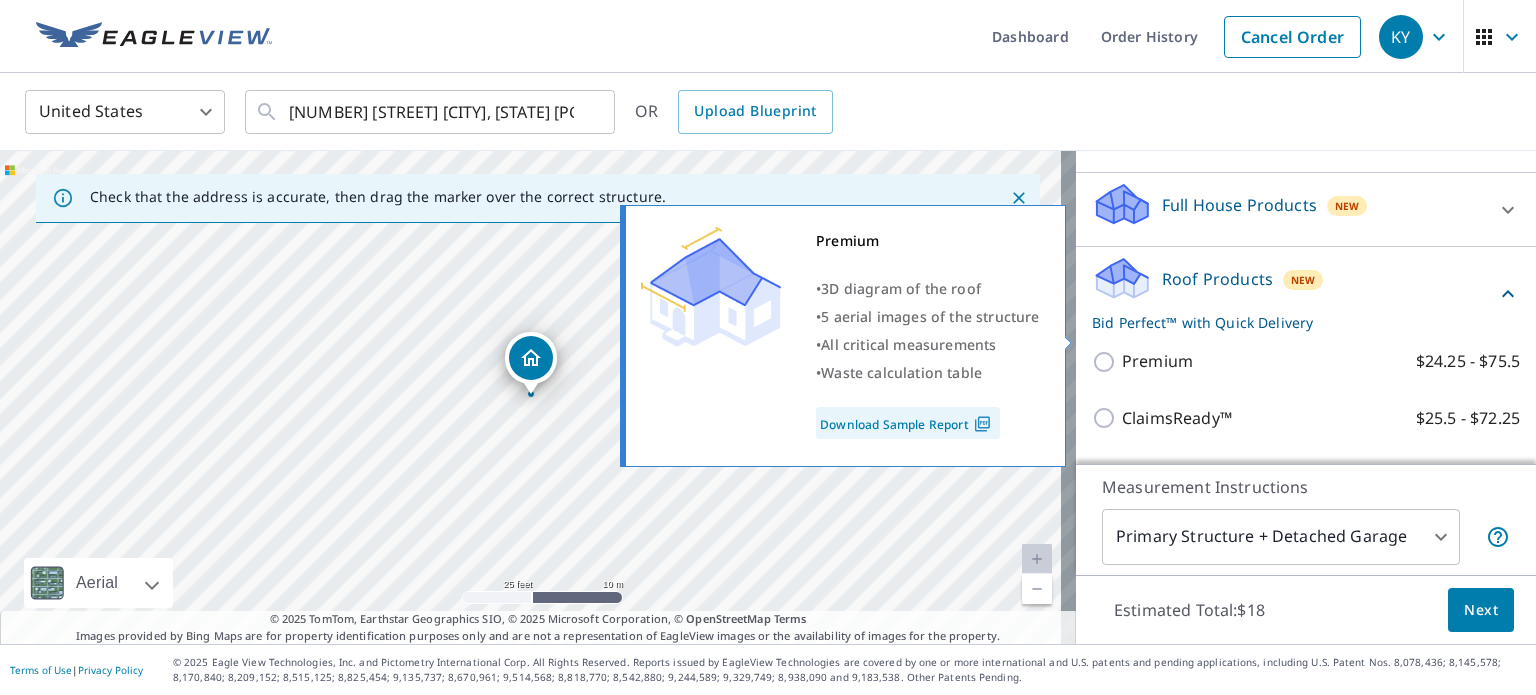 click on "Premium $24.25 - $75.5" at bounding box center [1321, 361] 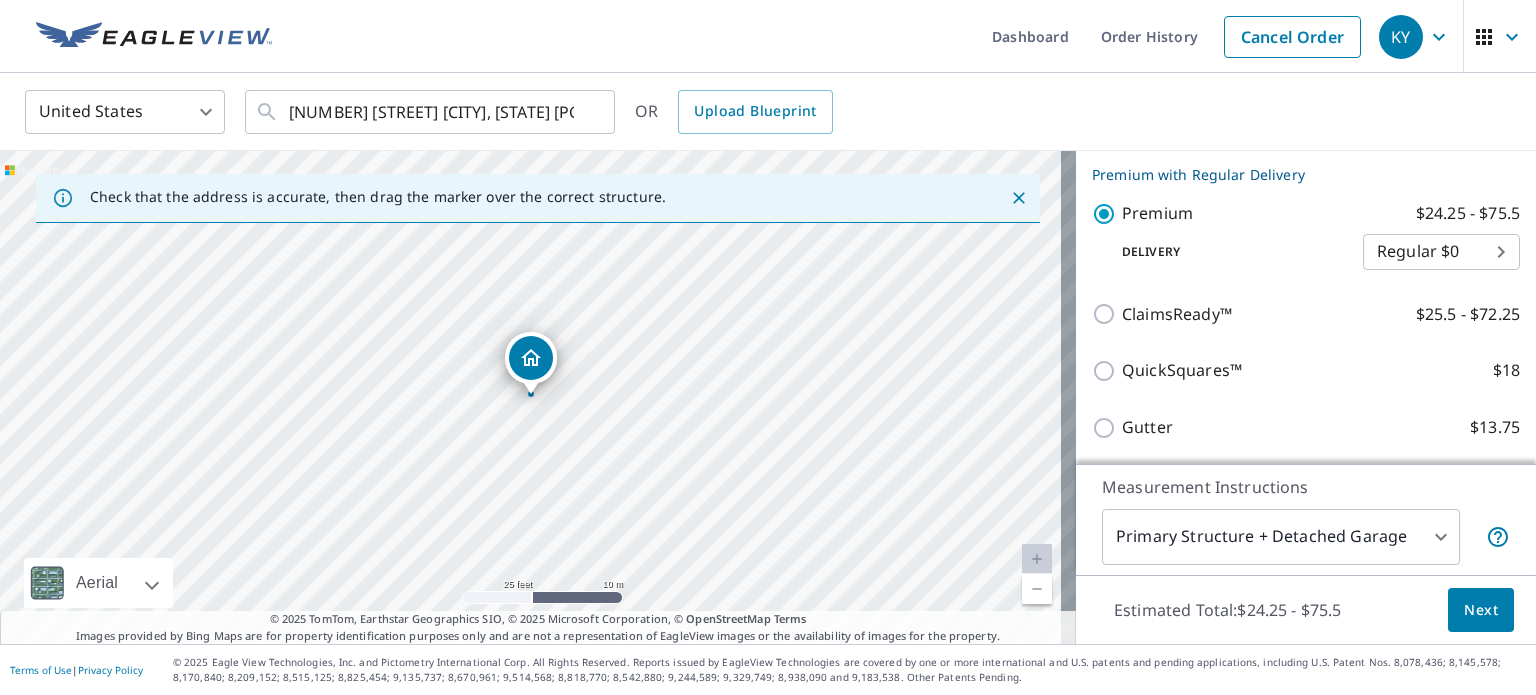 scroll, scrollTop: 509, scrollLeft: 0, axis: vertical 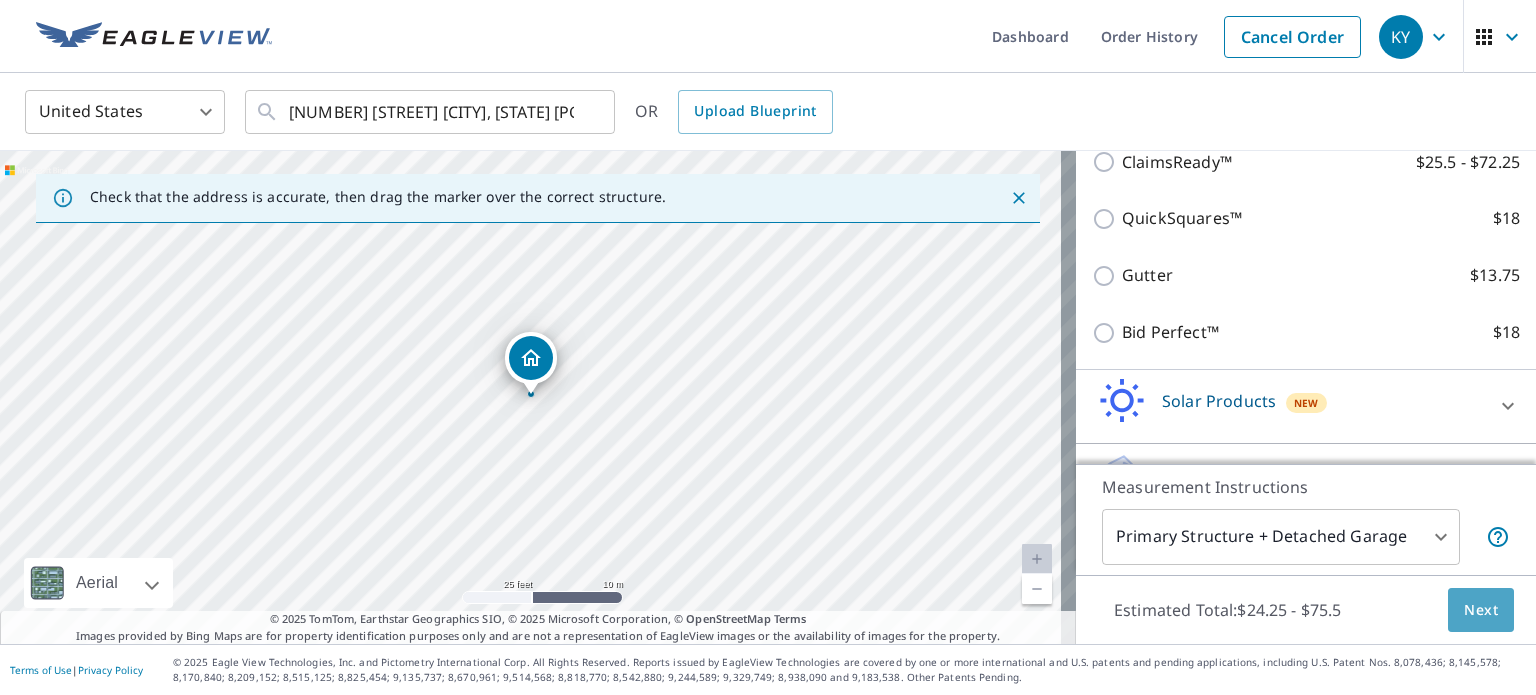 click on "Next" at bounding box center (1481, 610) 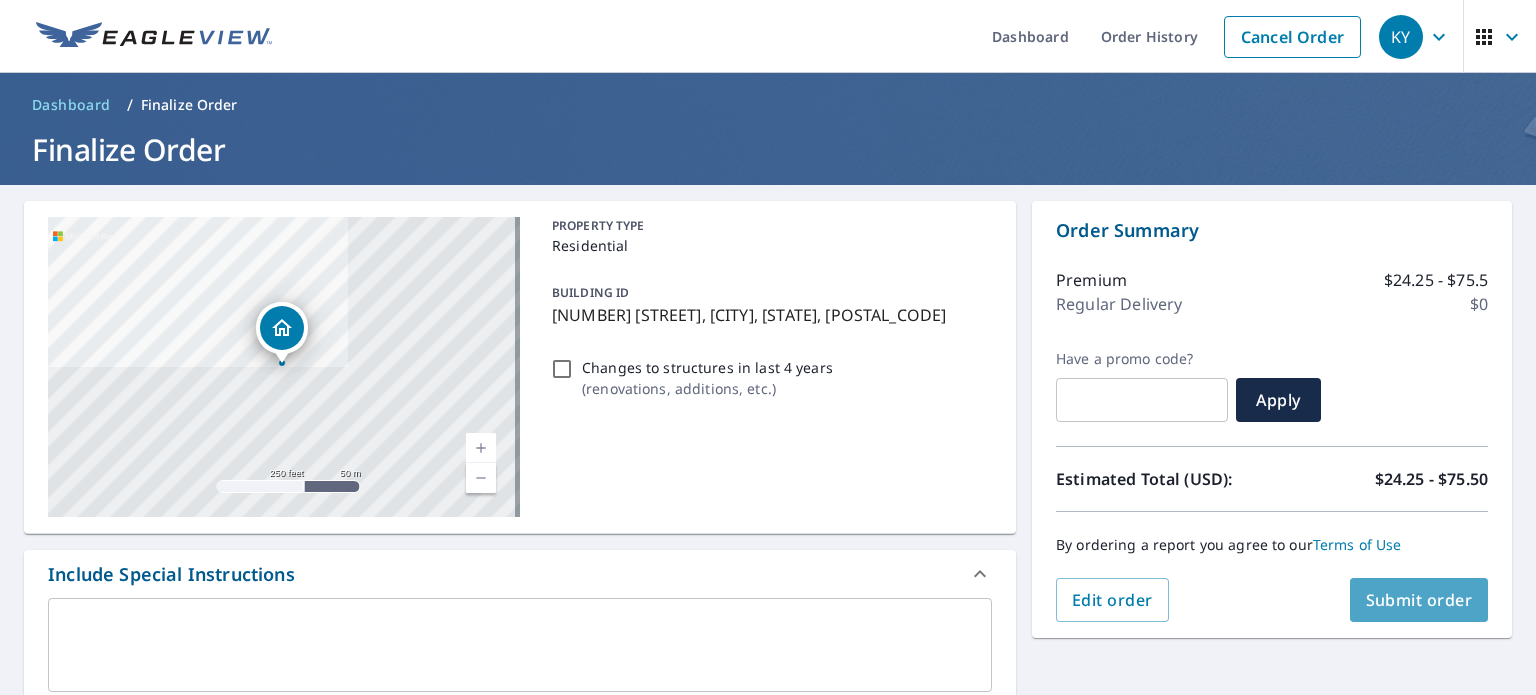 click on "Submit order" at bounding box center [1419, 600] 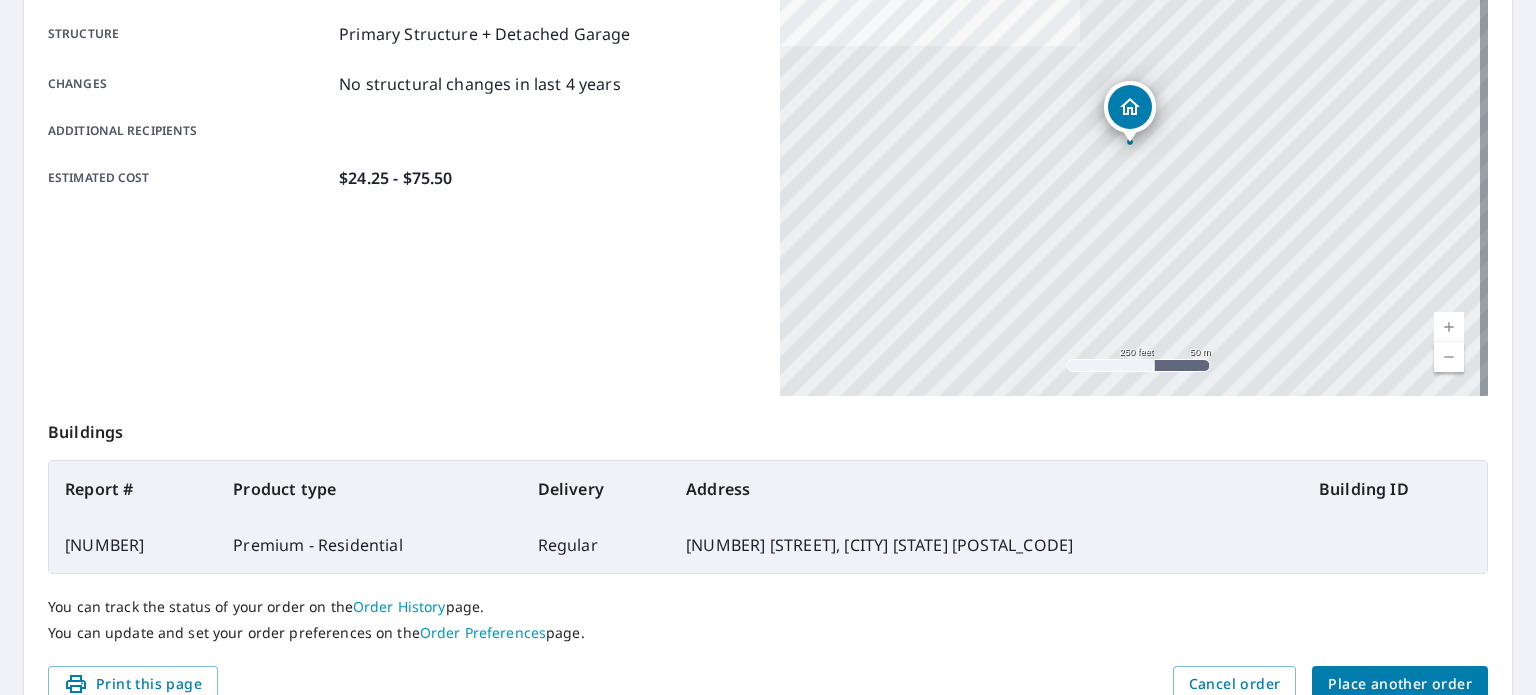 scroll, scrollTop: 480, scrollLeft: 0, axis: vertical 